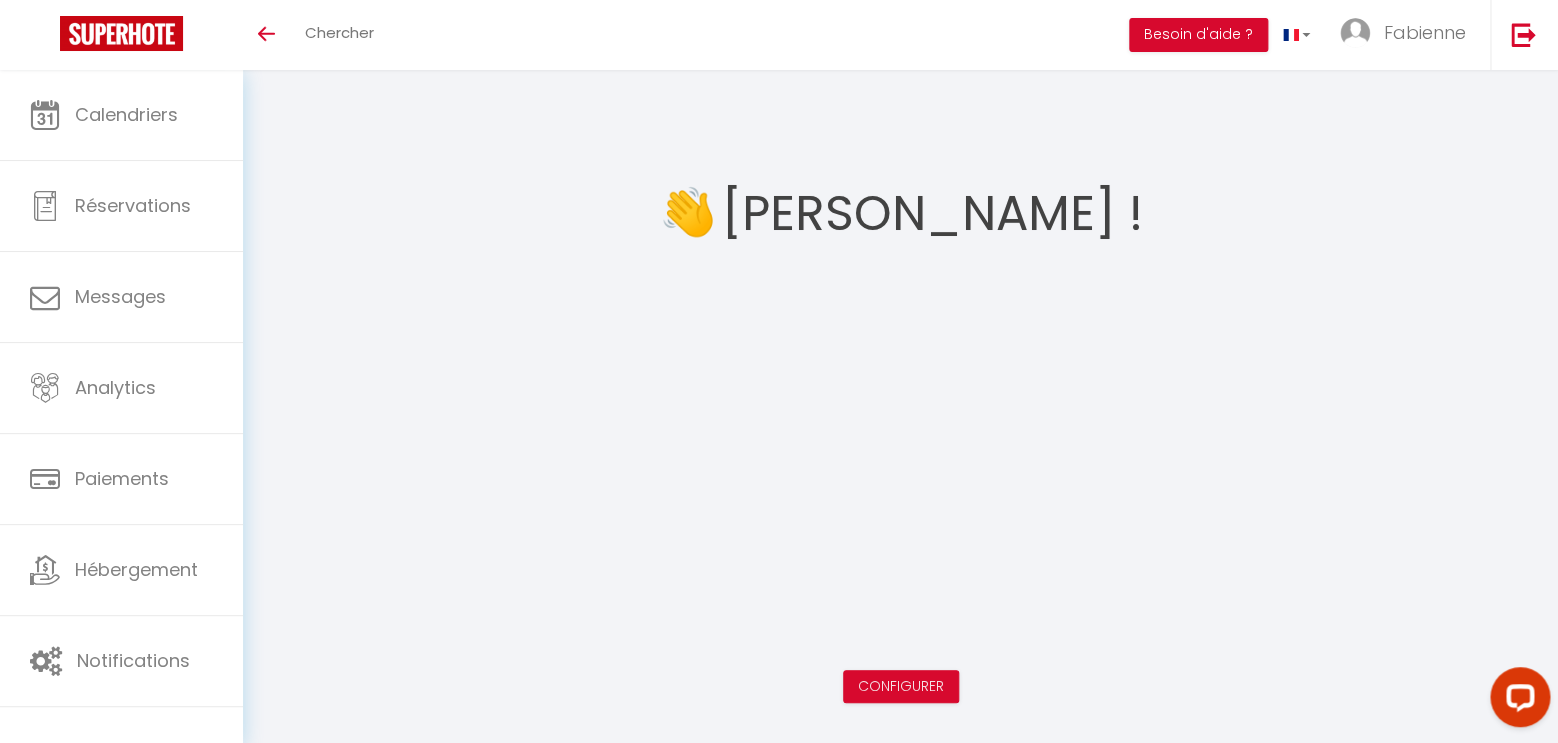 scroll, scrollTop: 0, scrollLeft: 0, axis: both 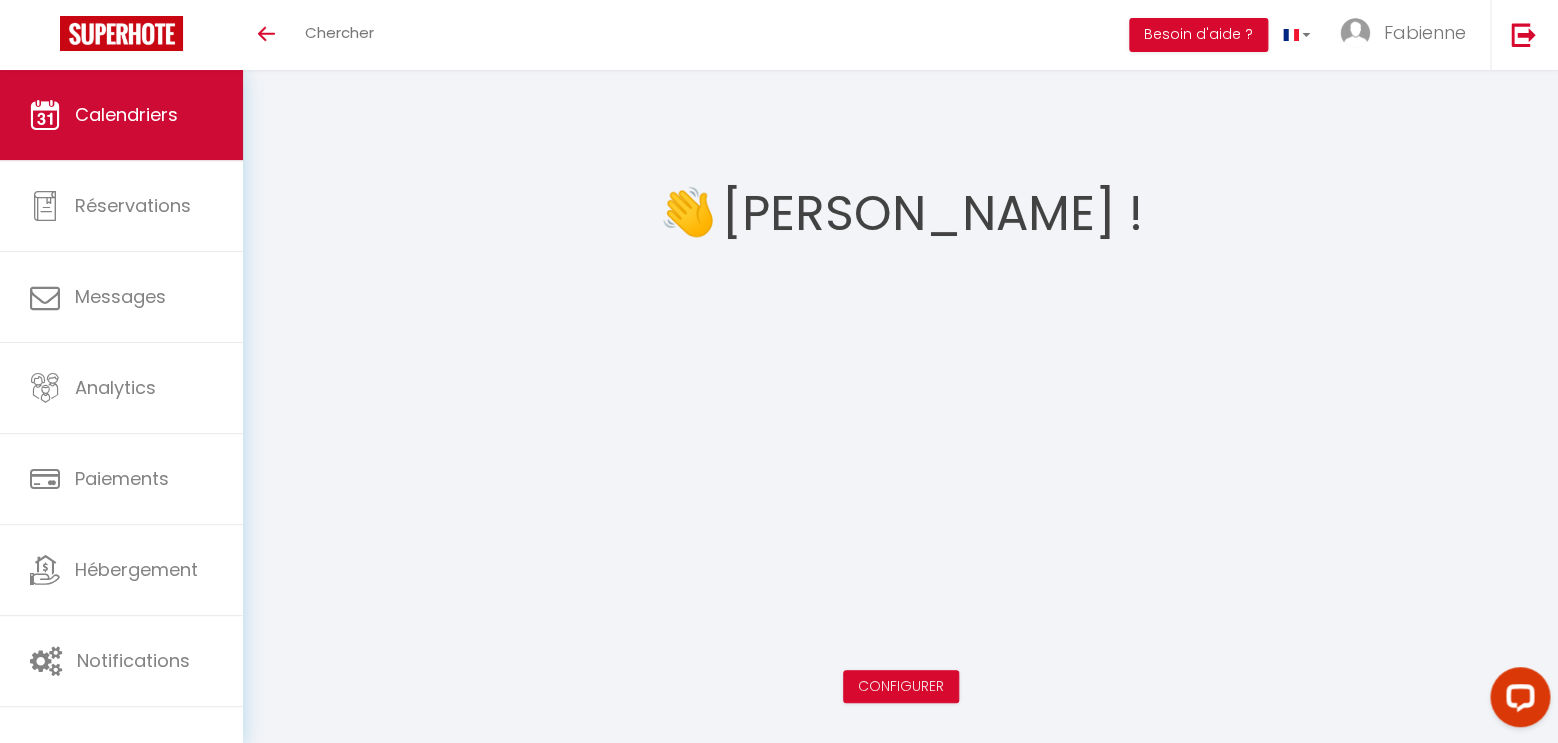 click on "Calendriers" at bounding box center [121, 115] 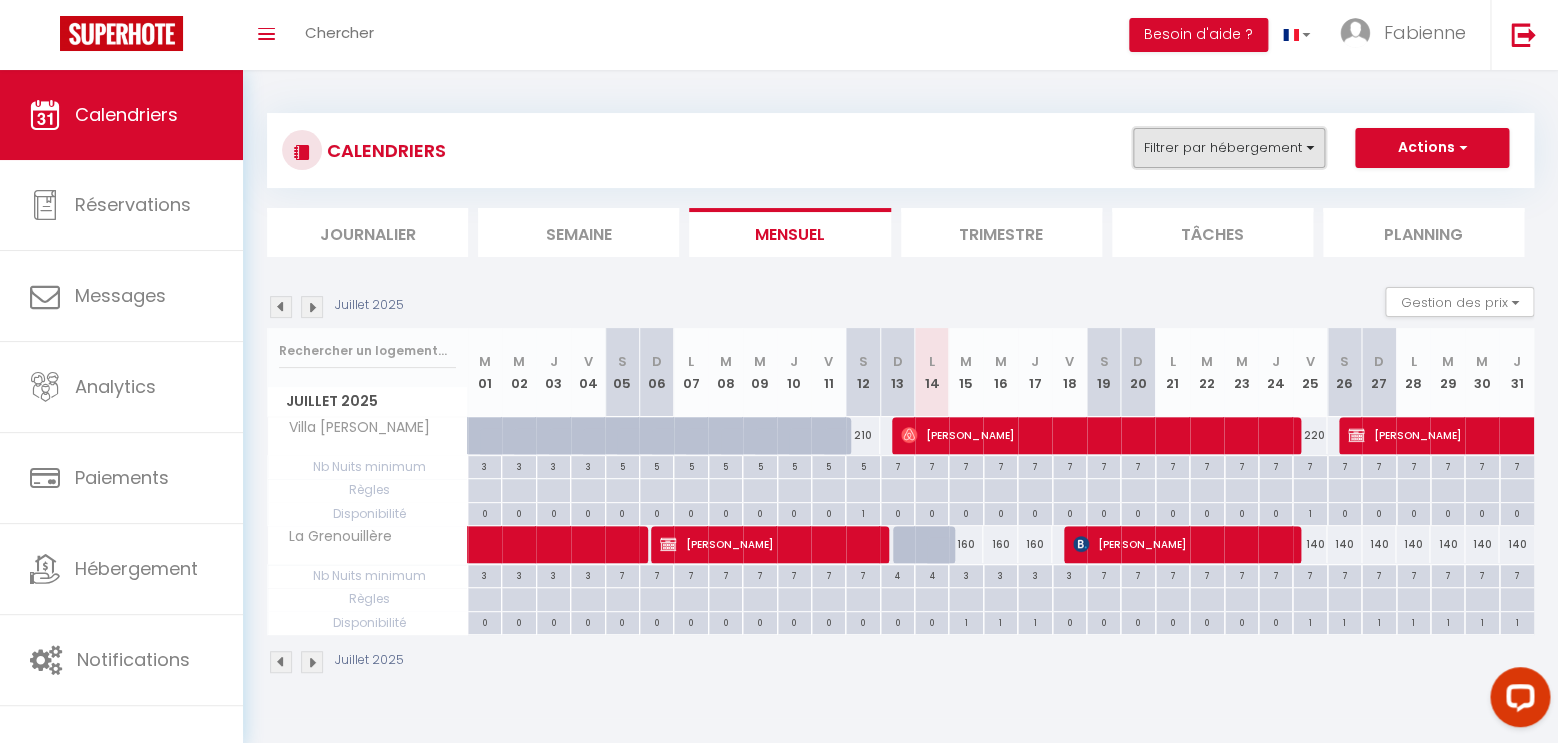 click on "Filtrer par hébergement" at bounding box center (1229, 148) 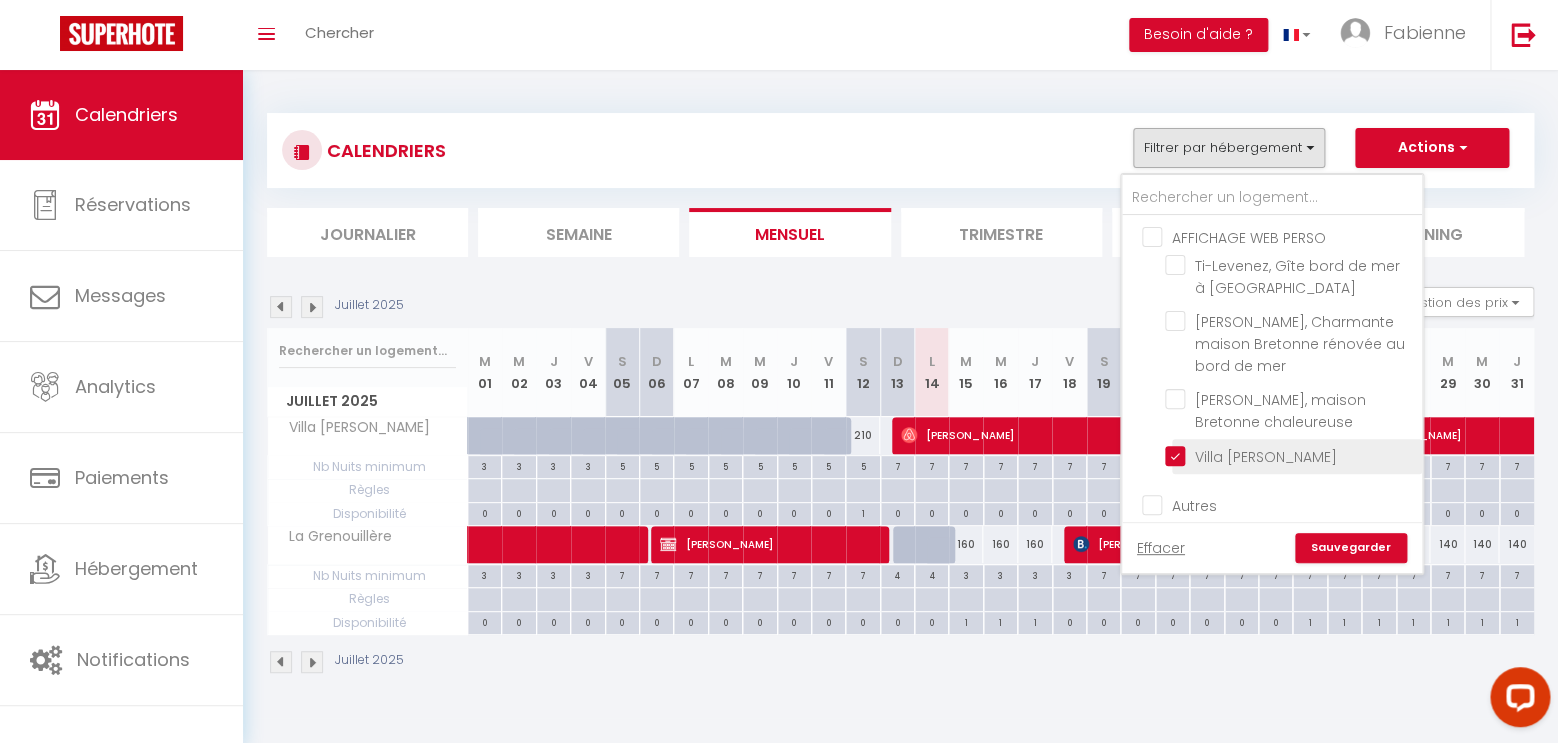 click on "Villa [PERSON_NAME]" at bounding box center [1290, 455] 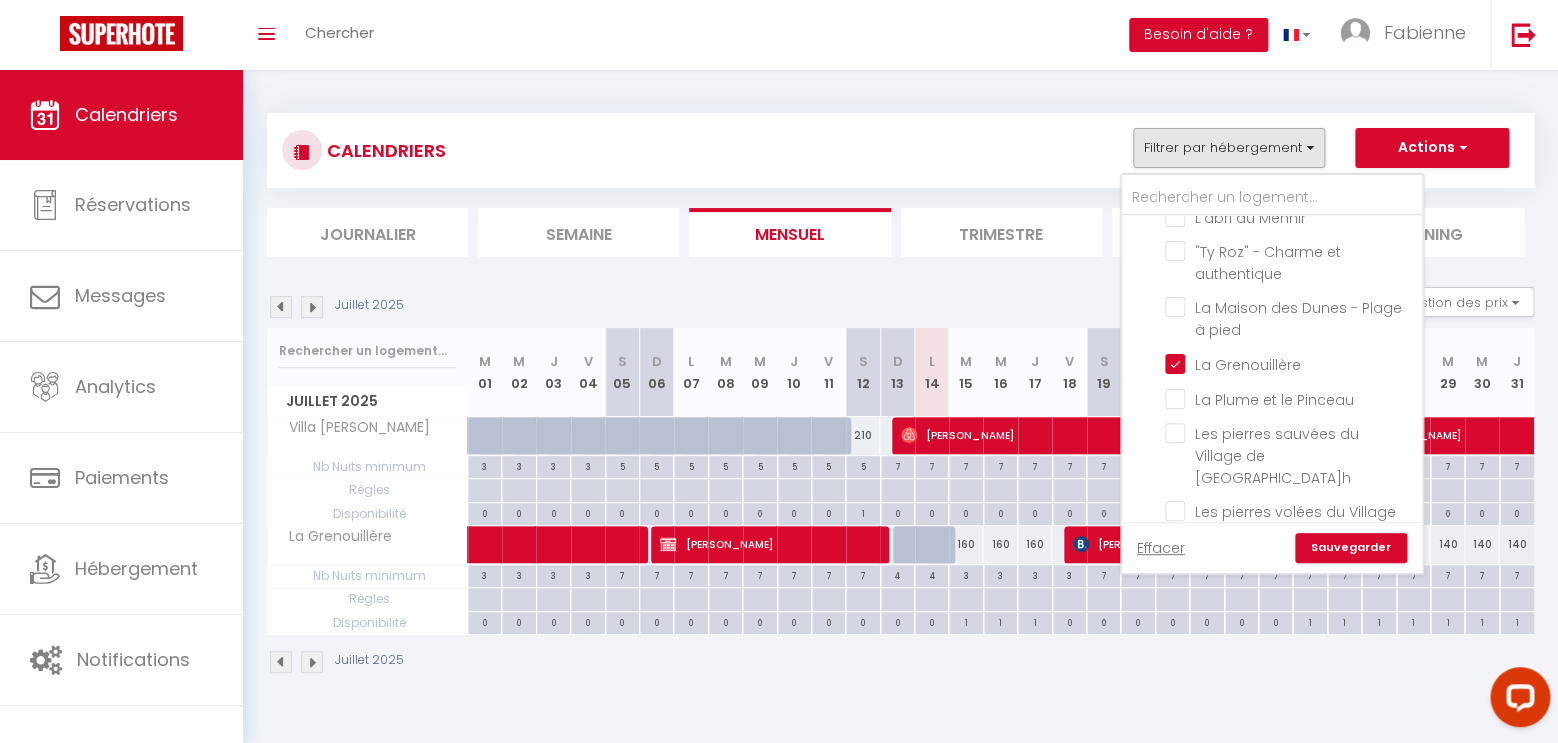 scroll, scrollTop: 960, scrollLeft: 0, axis: vertical 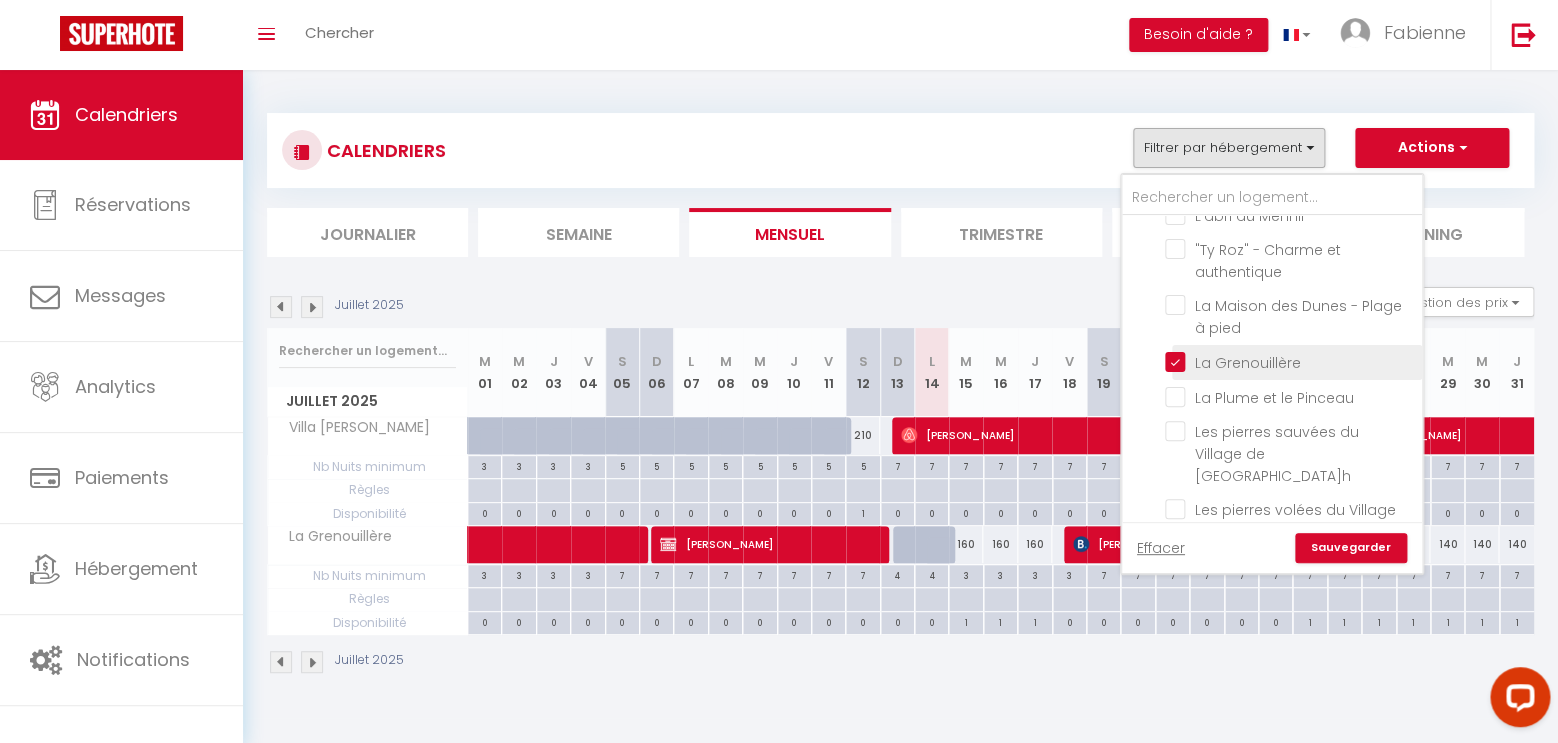 click on "La Grenouillère" at bounding box center [1290, 361] 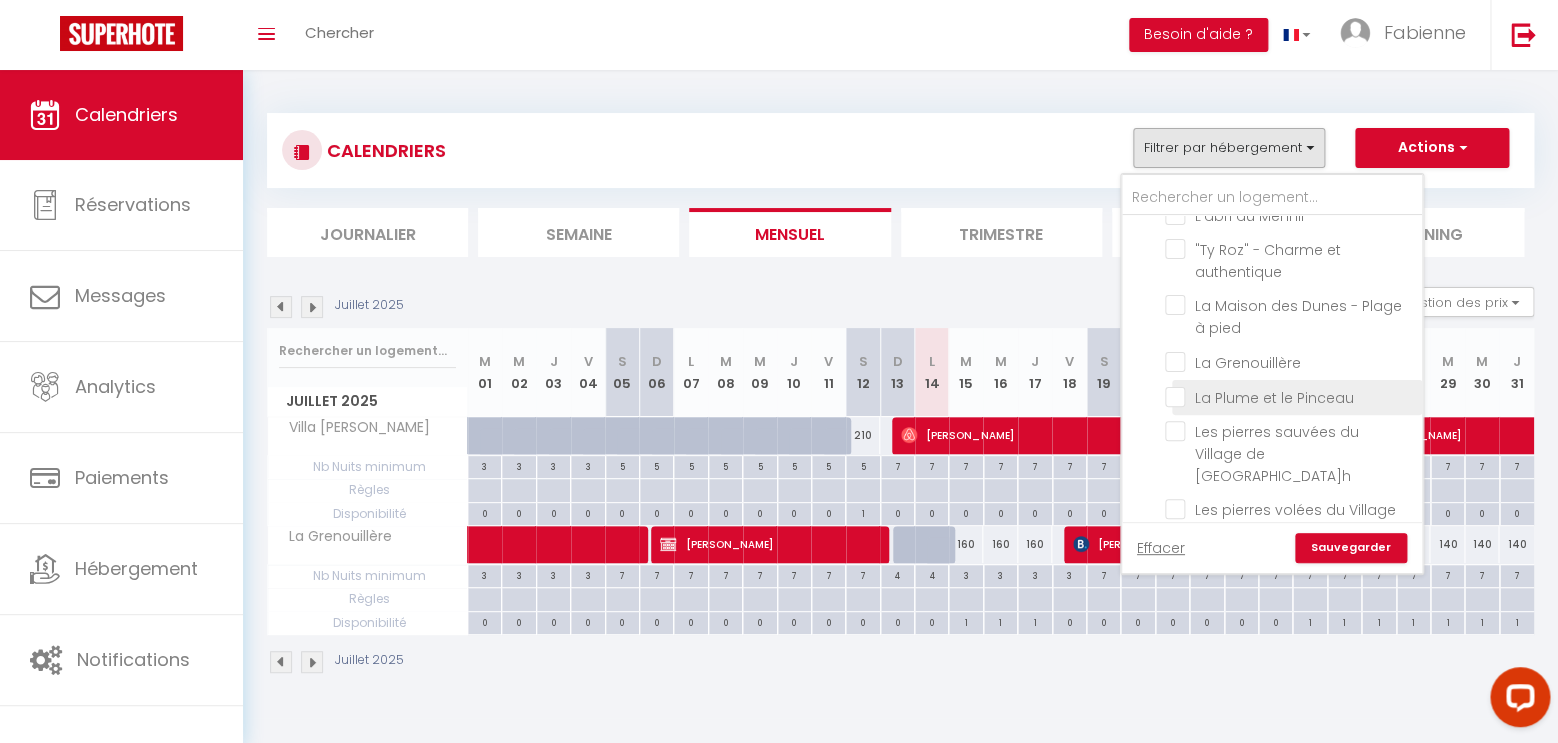 click on "La Plume et le Pinceau" at bounding box center [1290, 396] 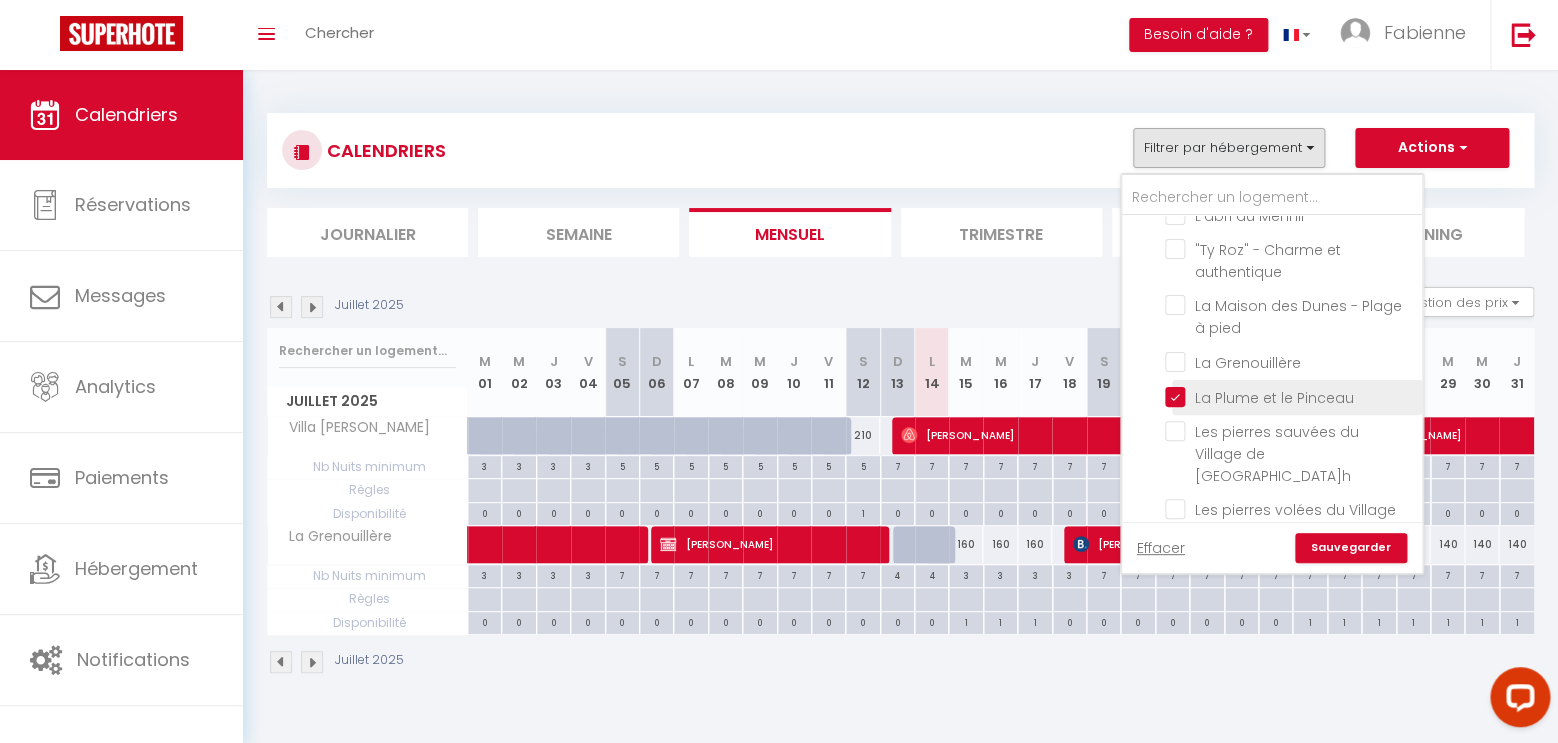 checkbox on "false" 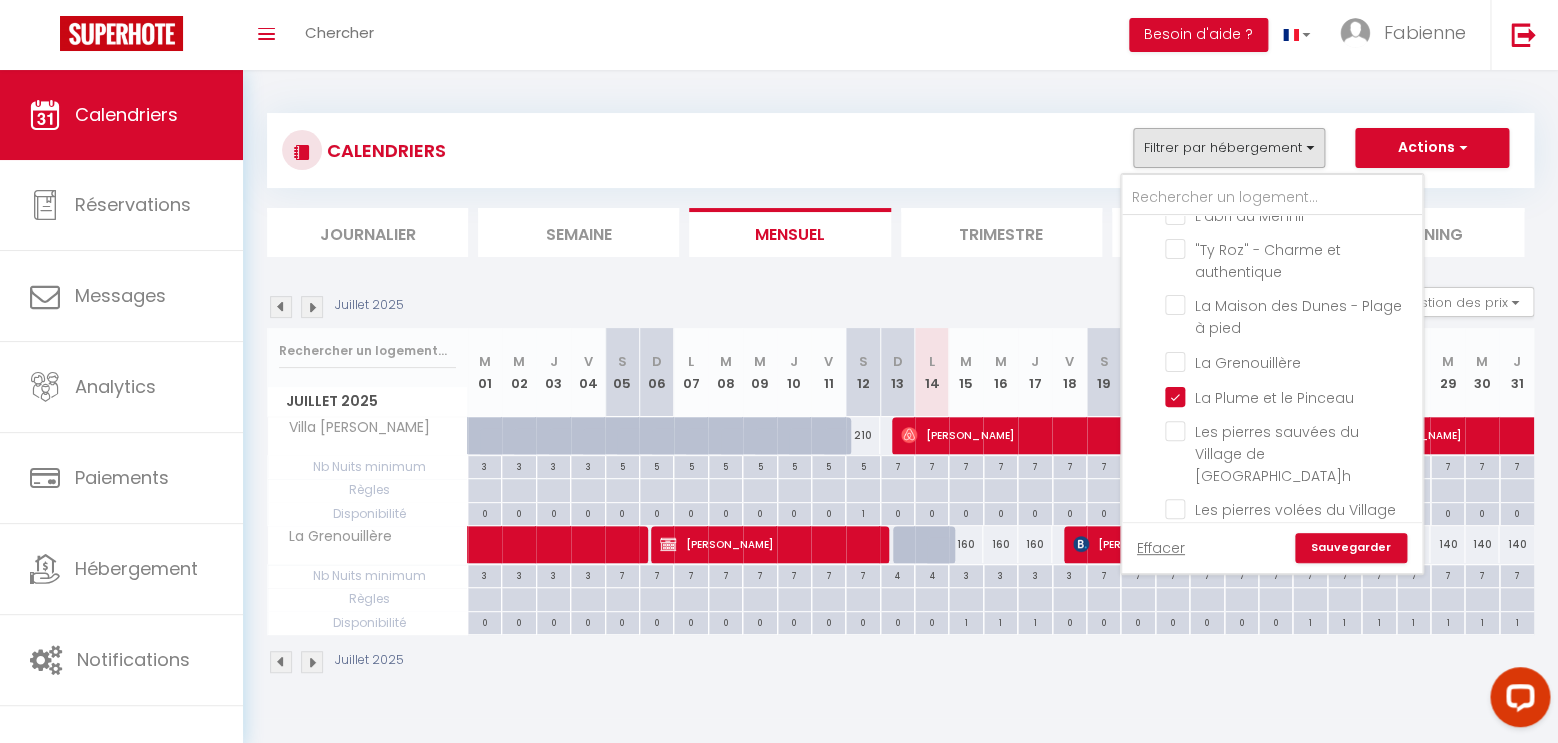 click on "Sauvegarder" at bounding box center [1351, 548] 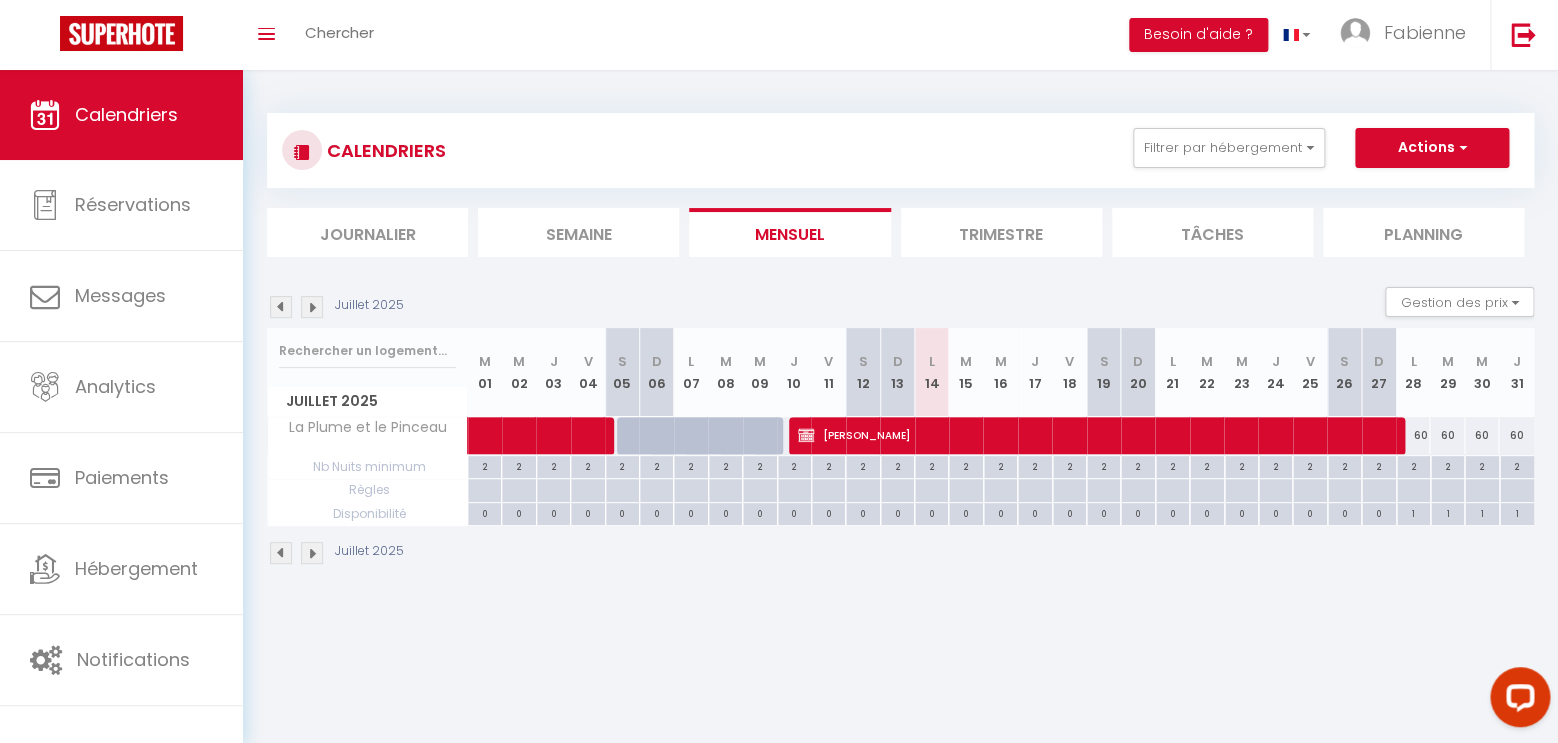 click at bounding box center (312, 307) 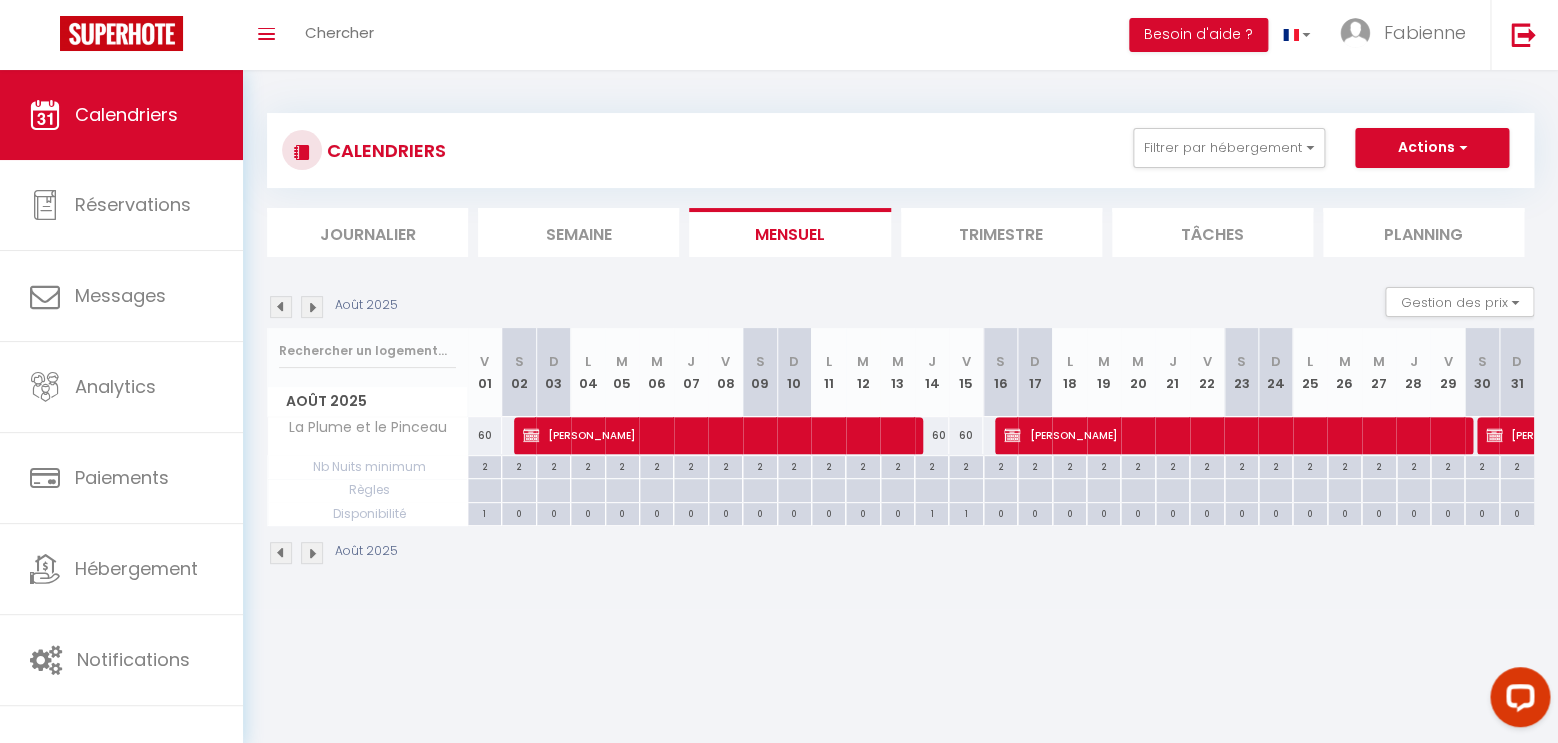 click at bounding box center [281, 307] 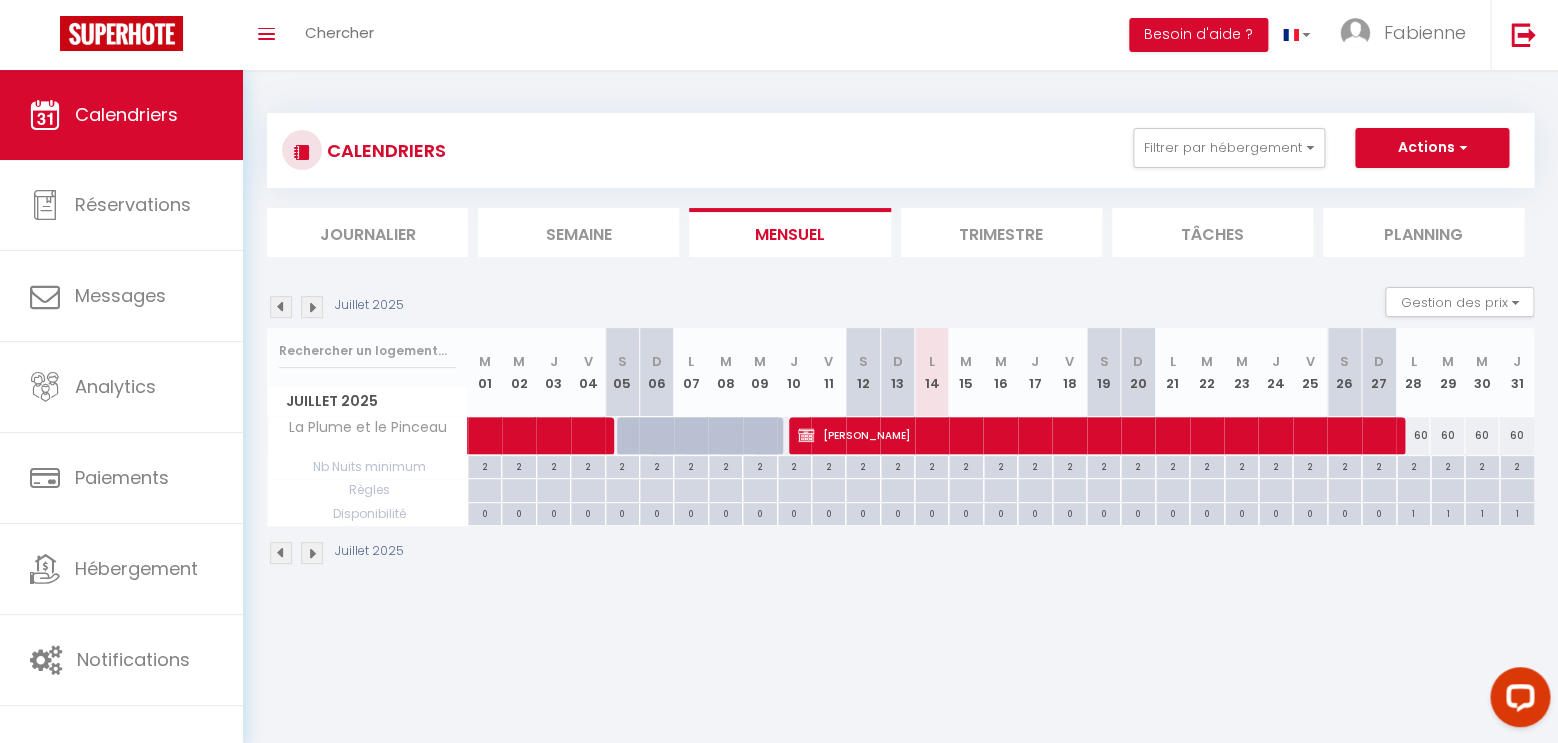 click on "60" at bounding box center (1413, 435) 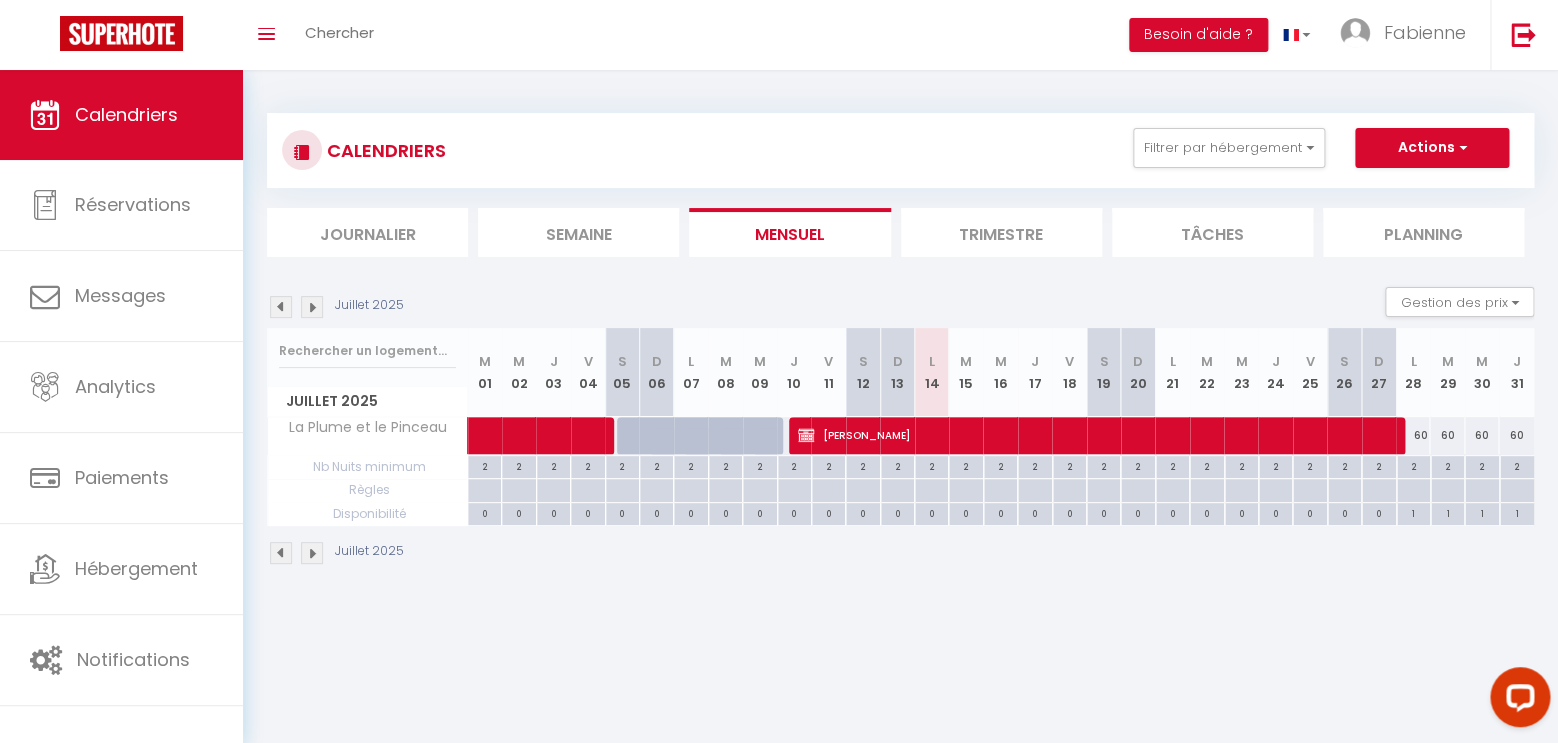 type on "60" 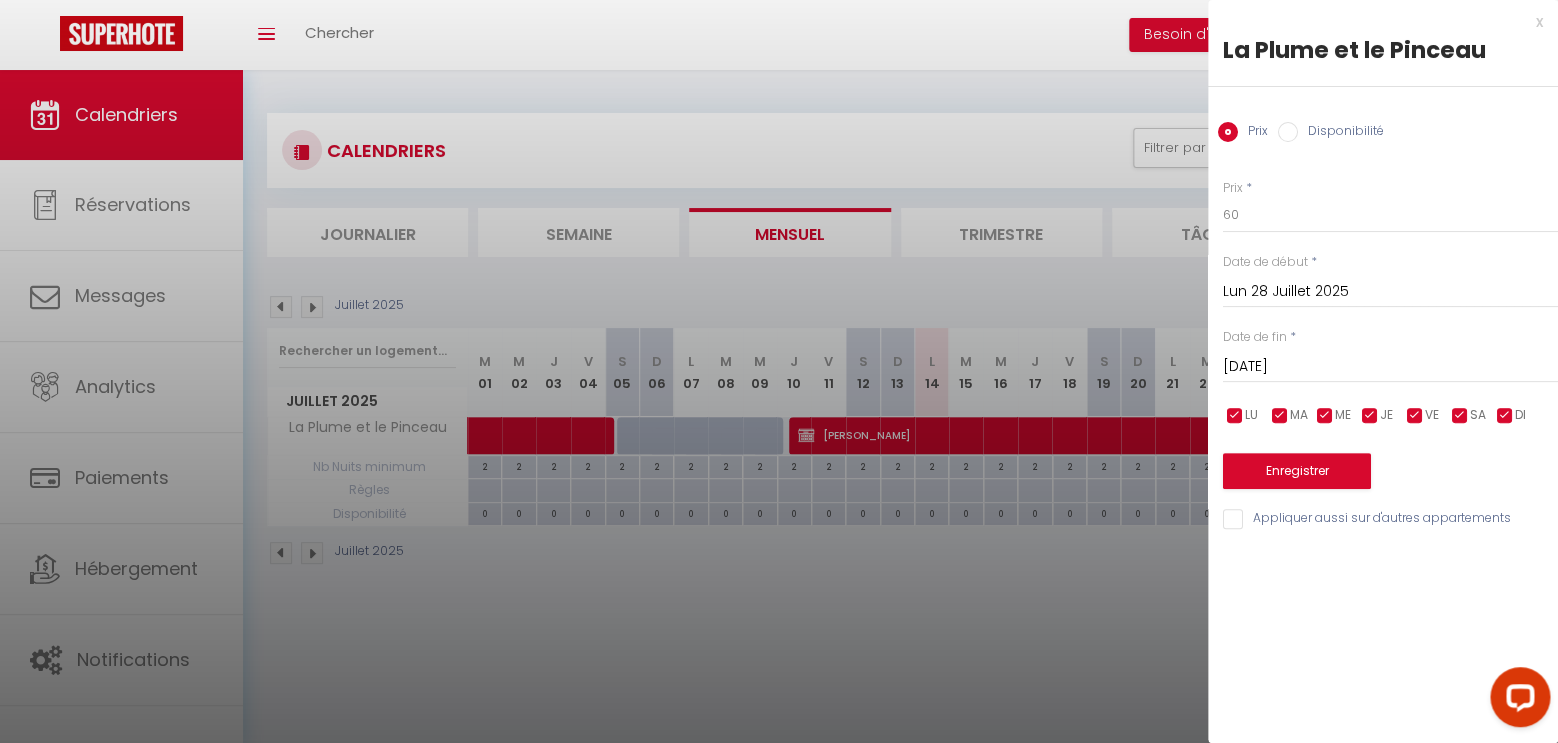click on "Disponibilité" at bounding box center [1341, 133] 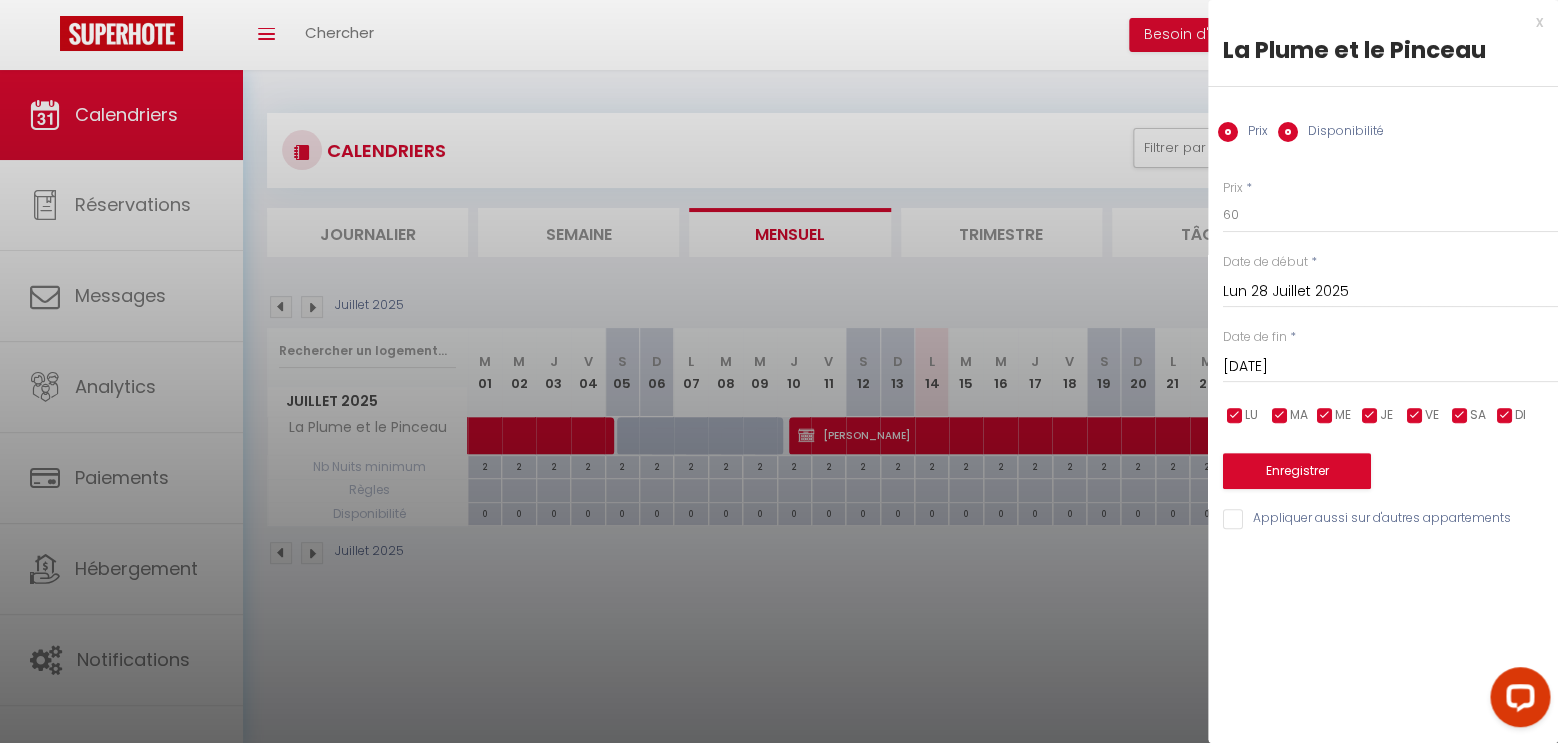 radio on "false" 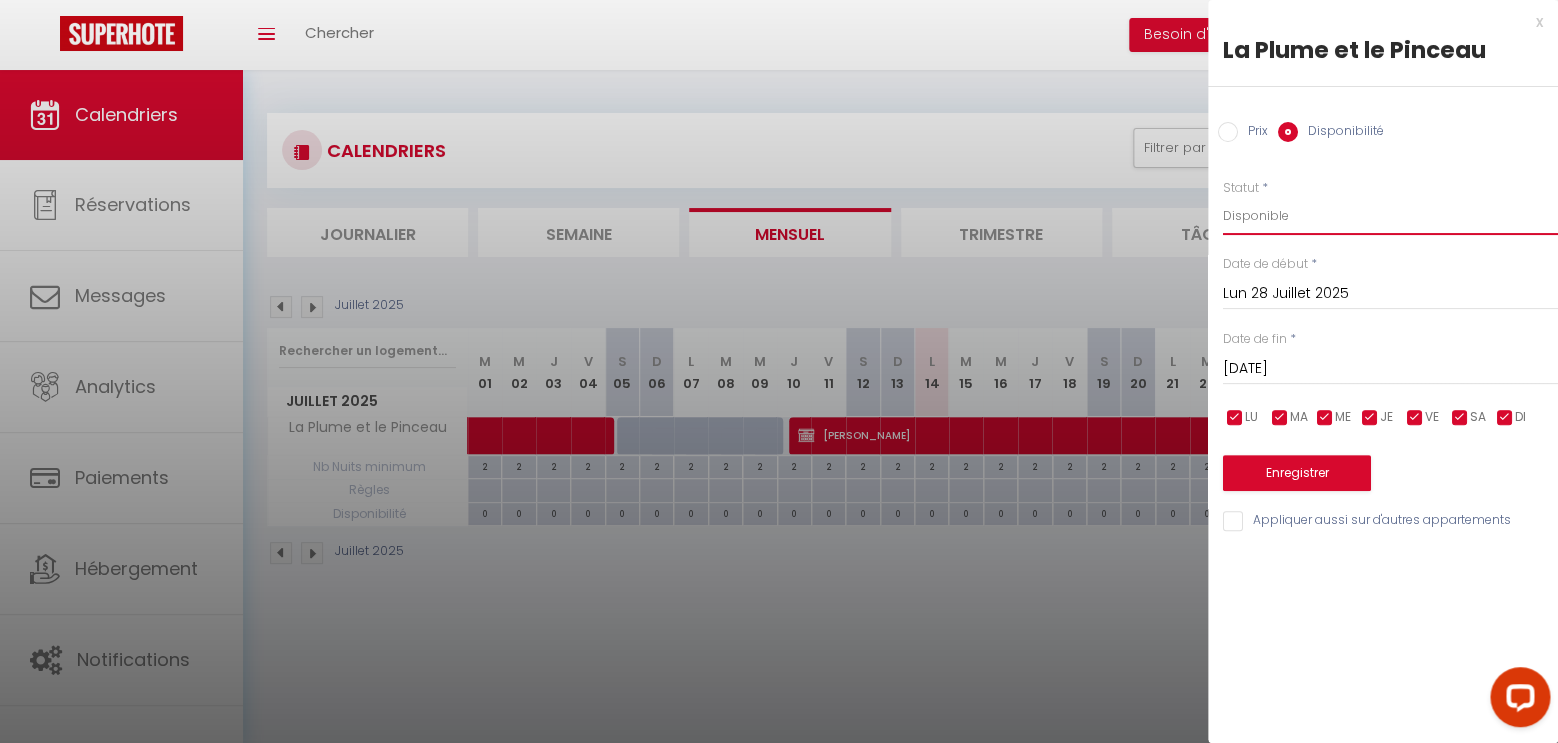 click on "Disponible
Indisponible" at bounding box center [1390, 216] 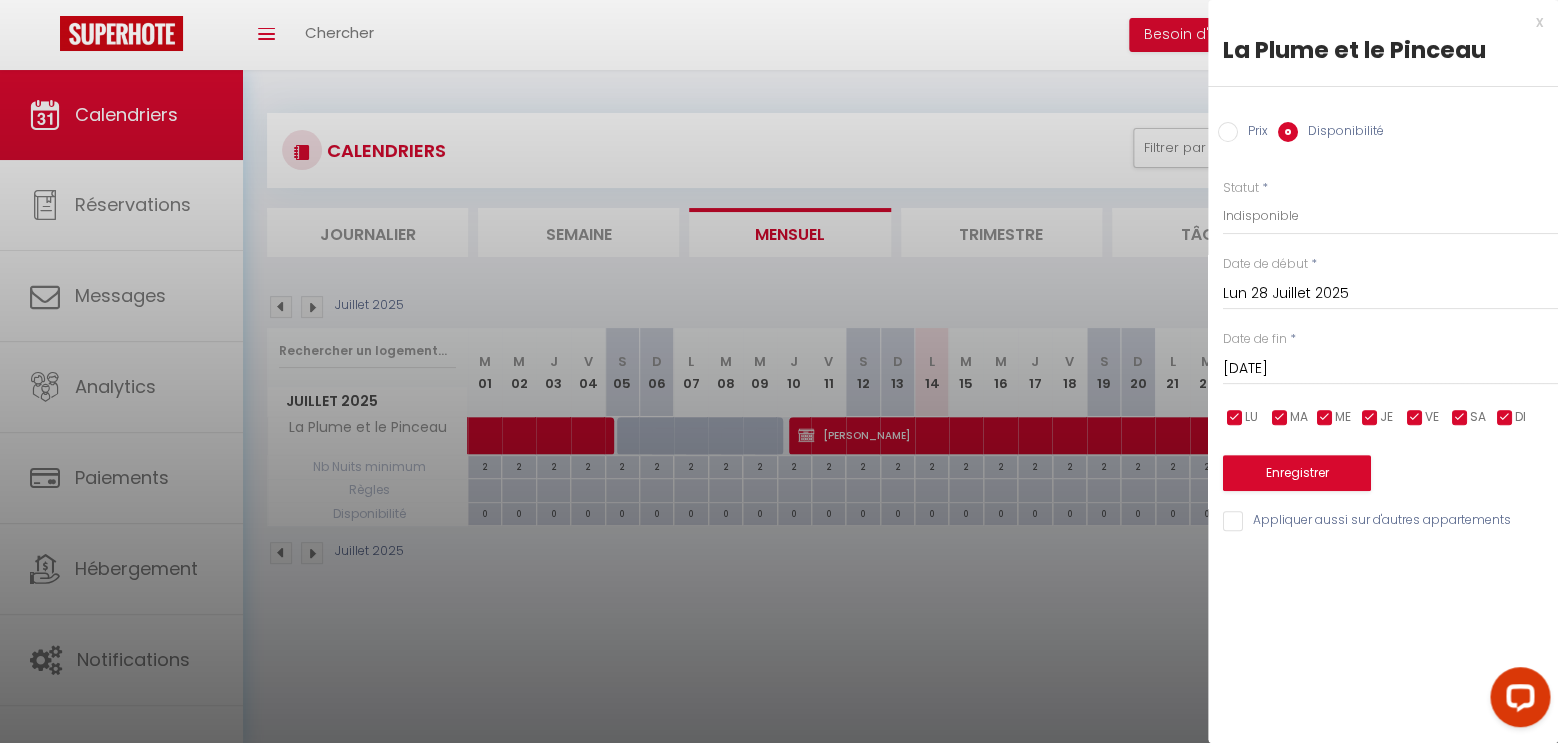 click on "[DATE]" at bounding box center (1390, 369) 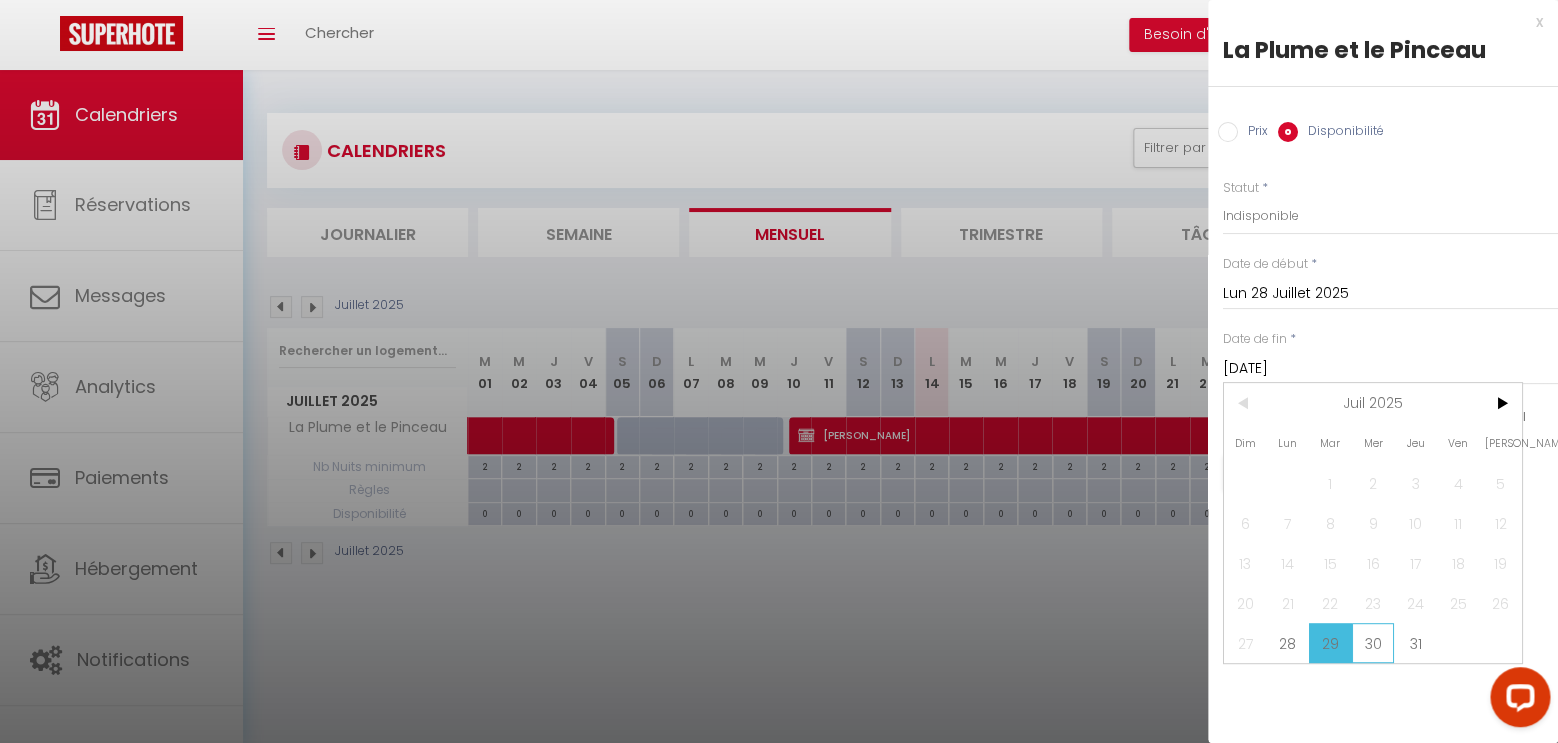click on "30" at bounding box center (1373, 643) 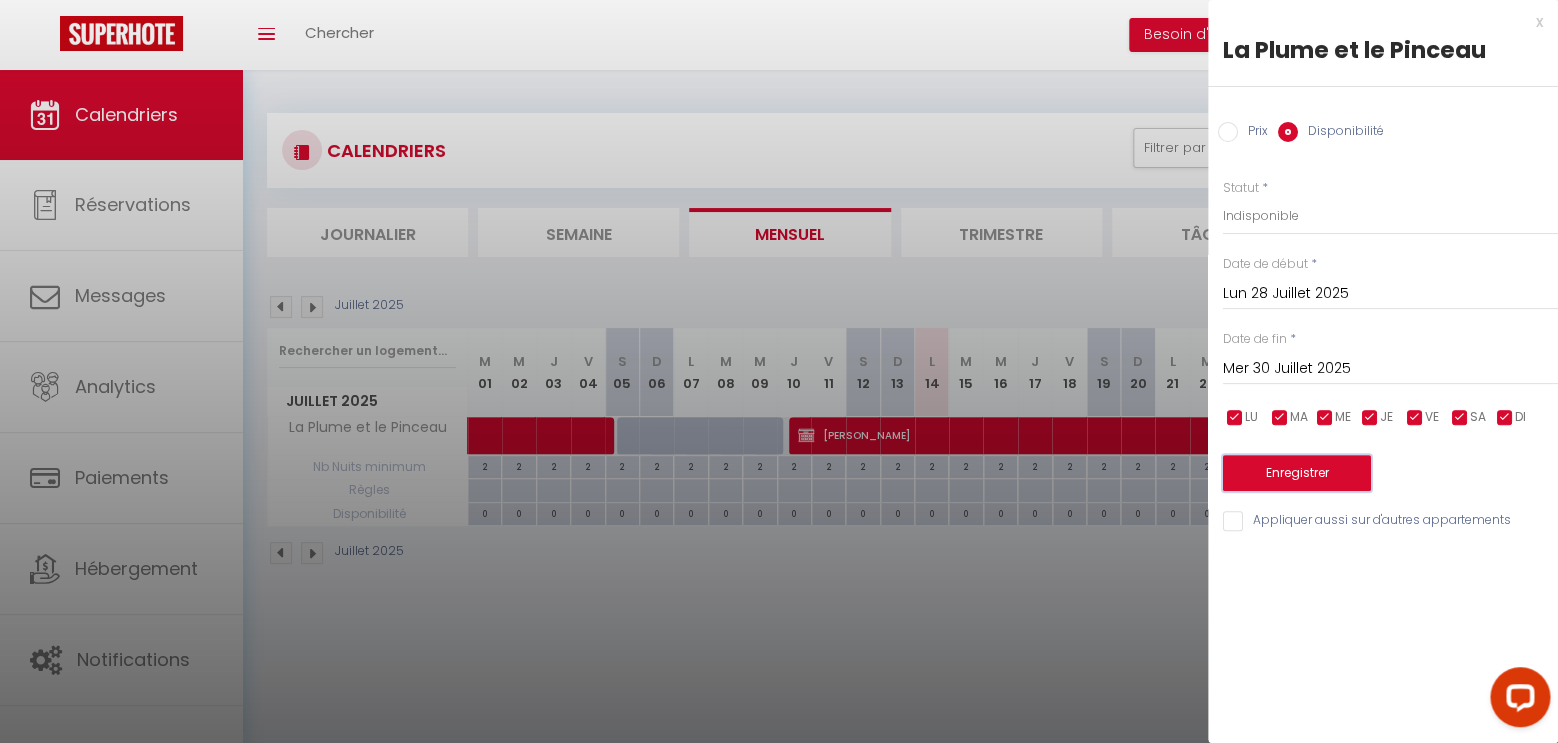 click on "Enregistrer" at bounding box center [1297, 473] 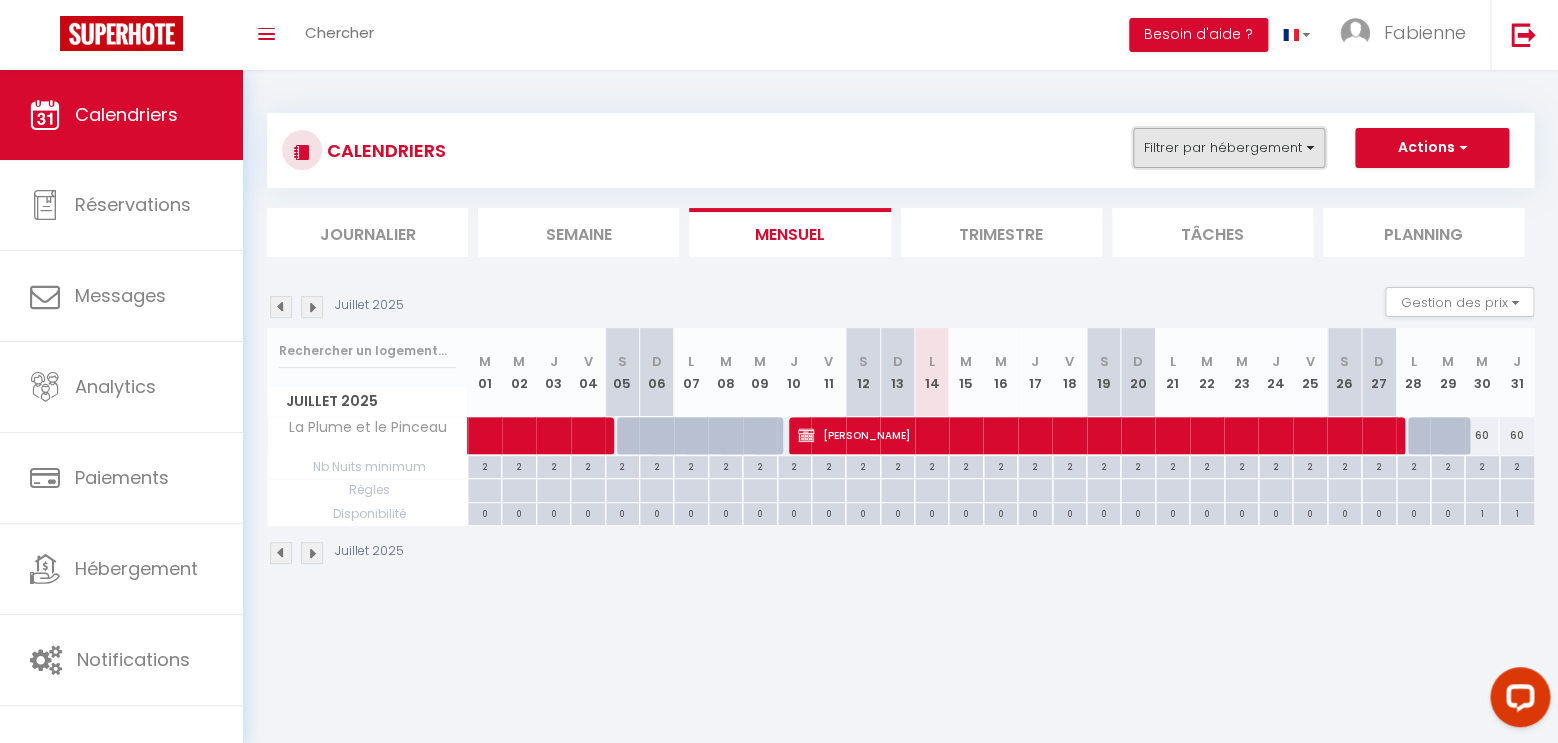 click on "Filtrer par hébergement" at bounding box center (1229, 148) 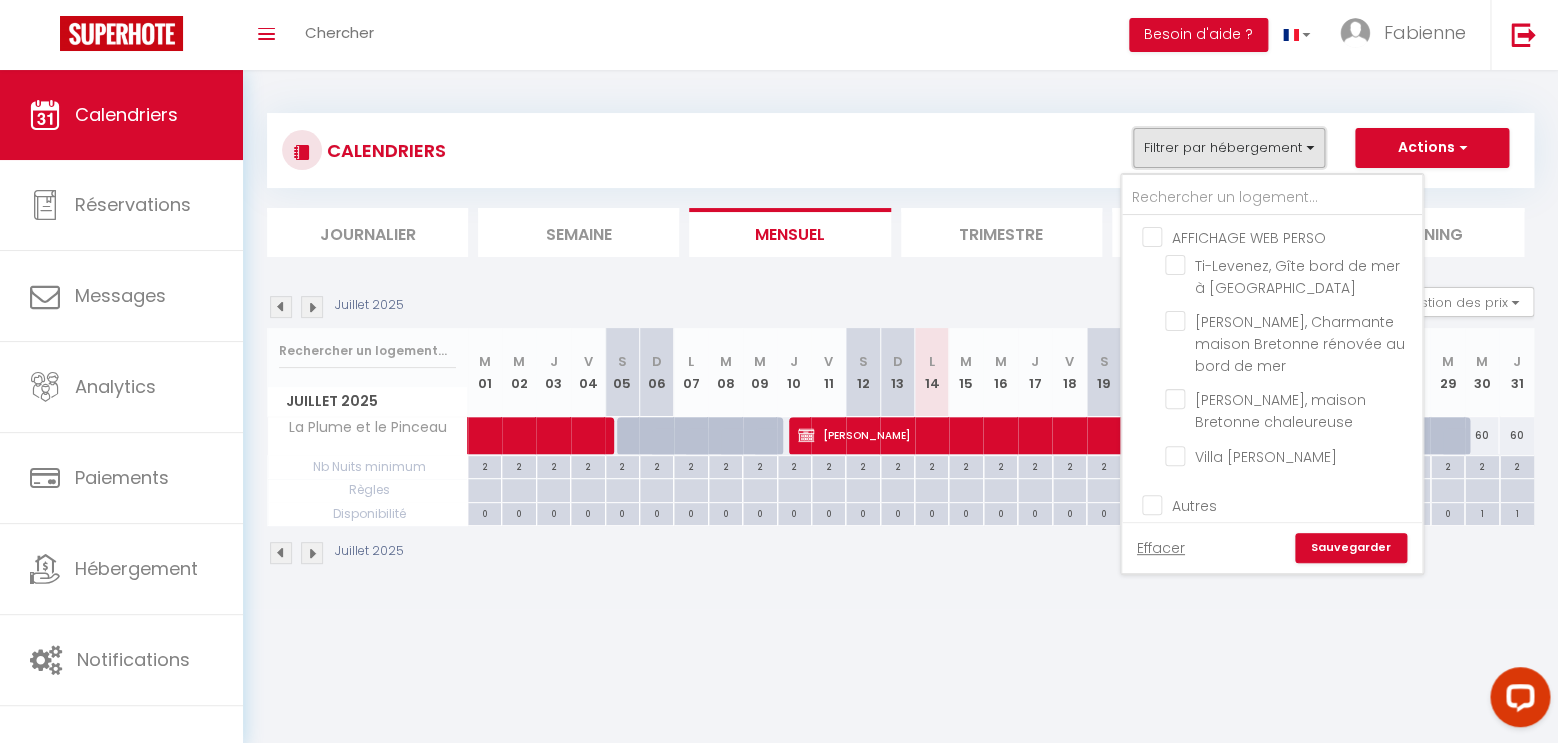 scroll, scrollTop: 960, scrollLeft: 0, axis: vertical 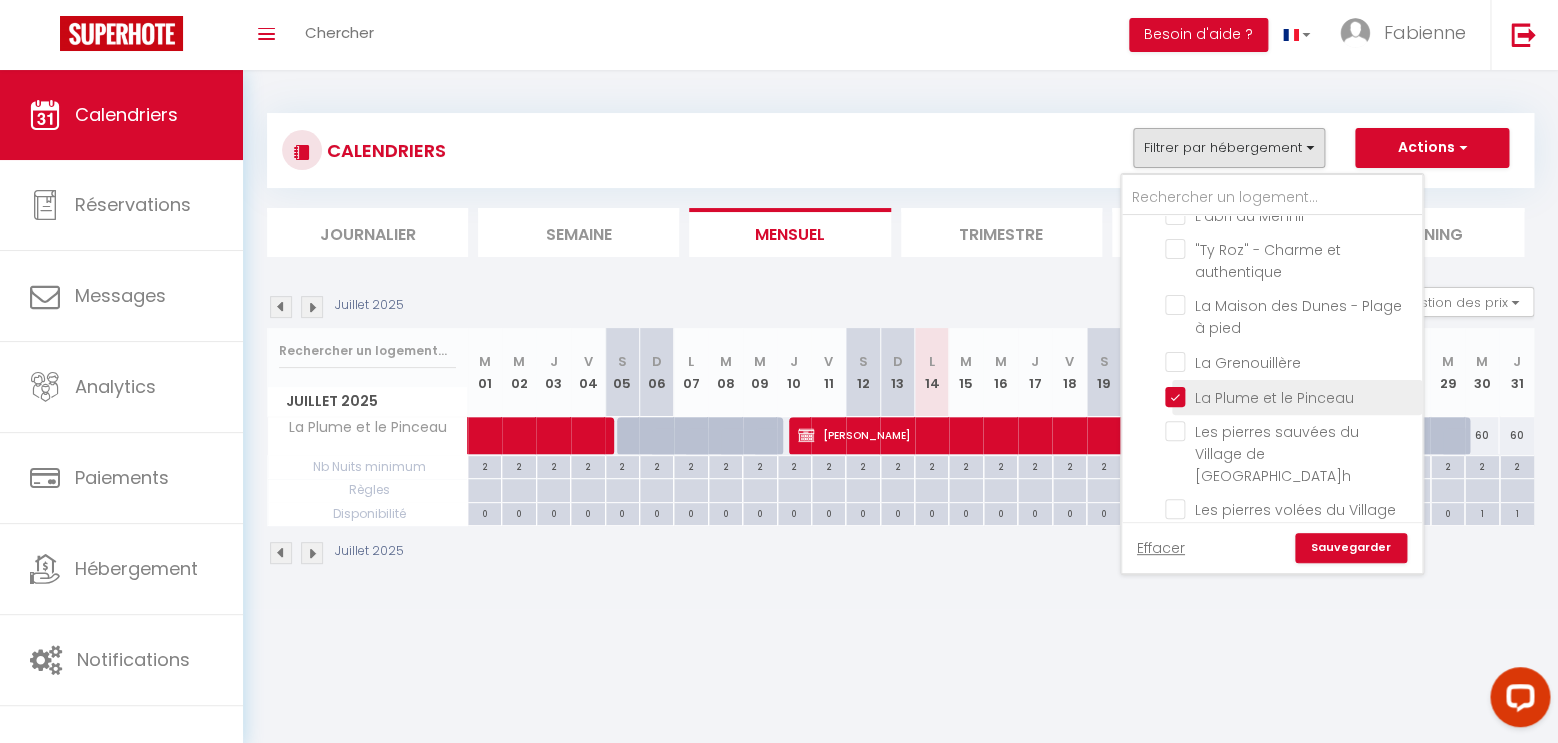 click on "La Plume et le Pinceau" at bounding box center (1290, 396) 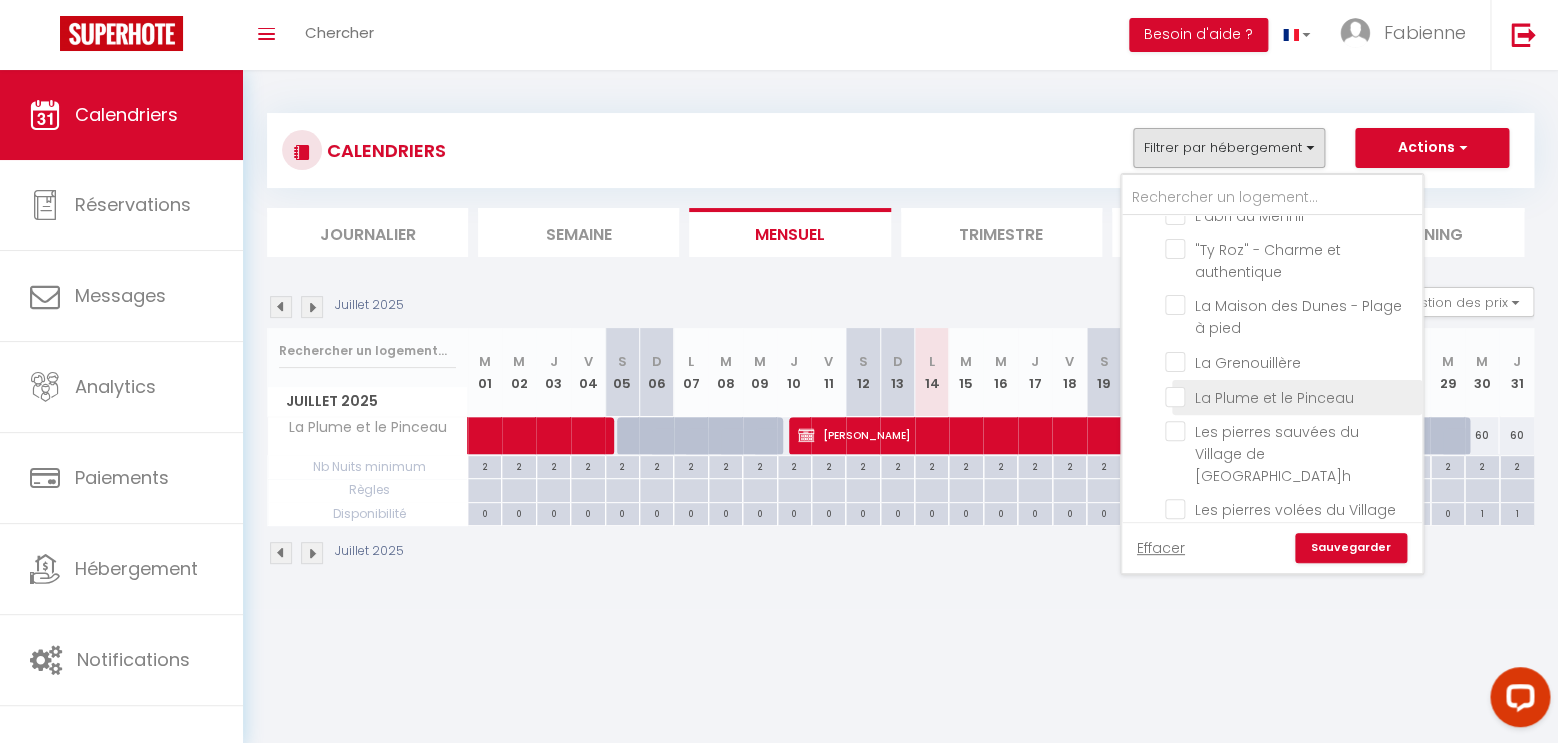 checkbox on "false" 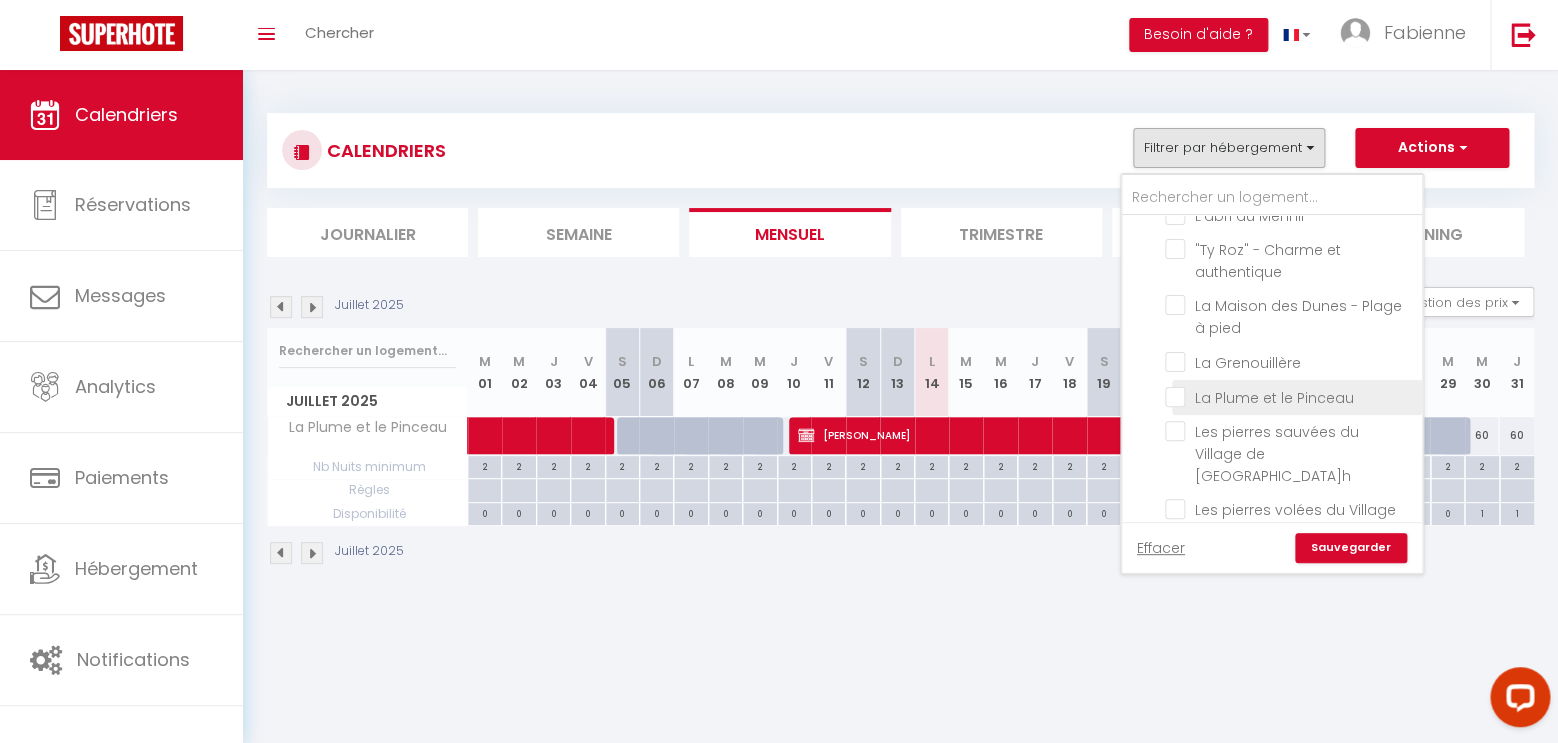 scroll, scrollTop: 840, scrollLeft: 0, axis: vertical 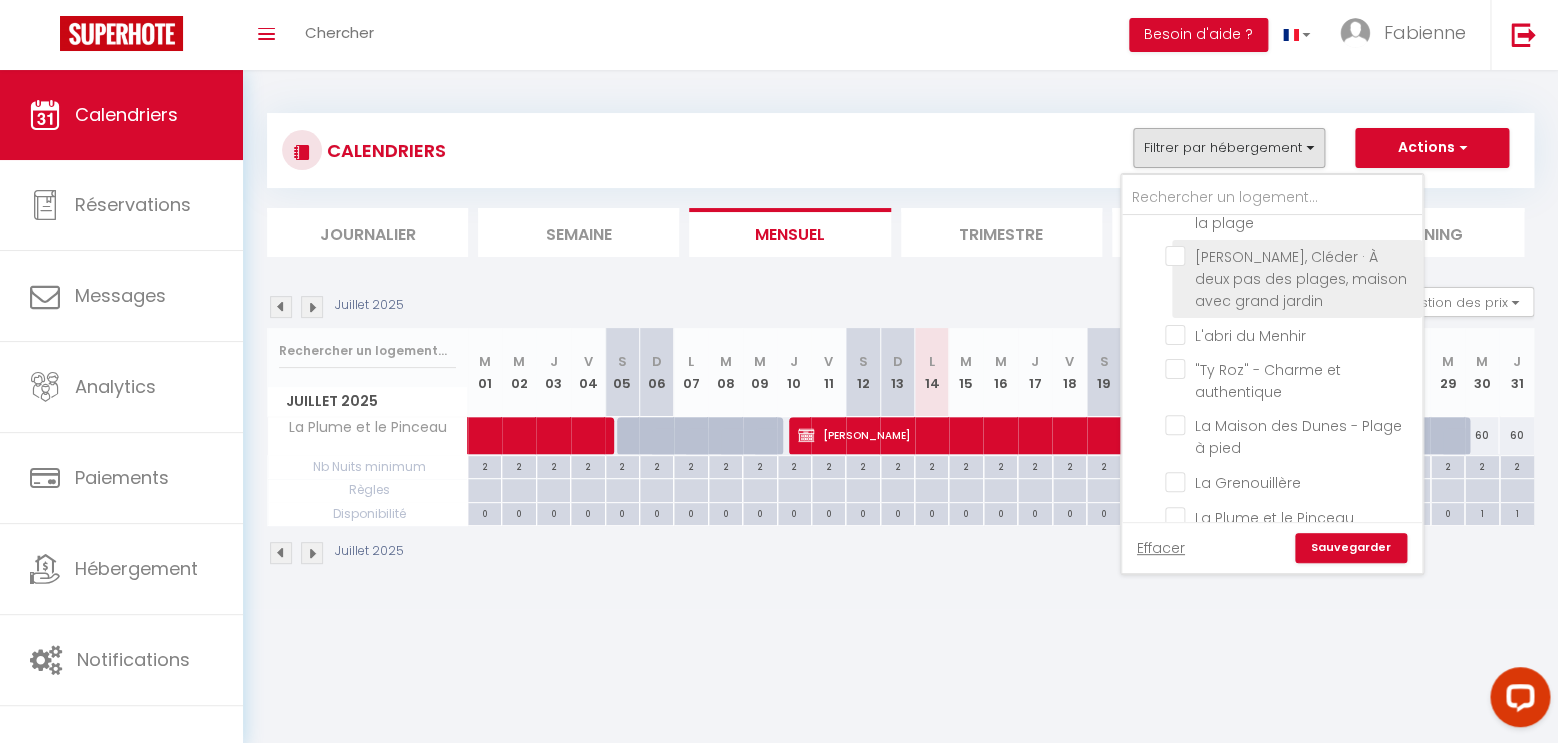 click on "[PERSON_NAME], Cléder · À deux pas des plages, maison avec grand jardin" at bounding box center (1290, 256) 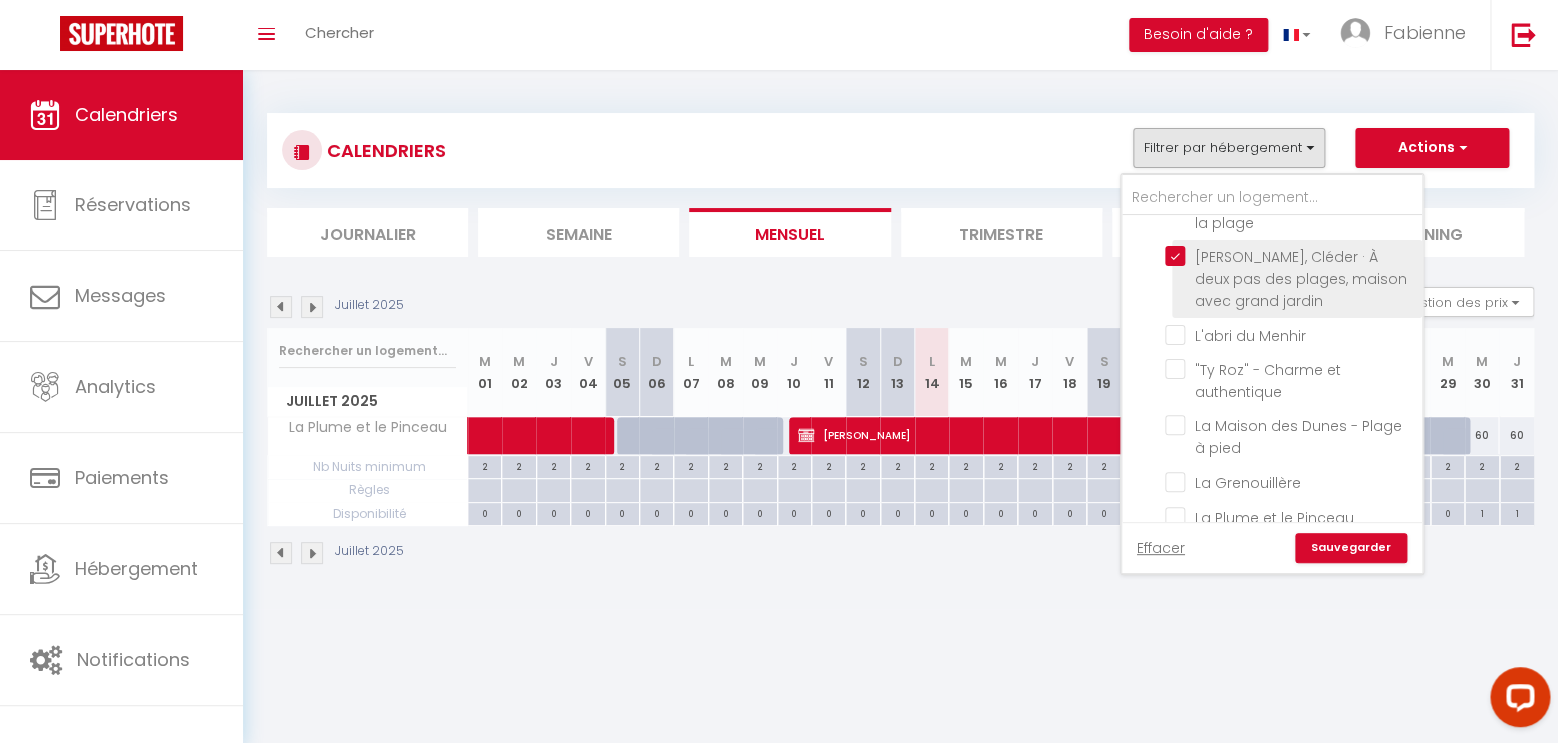 checkbox on "false" 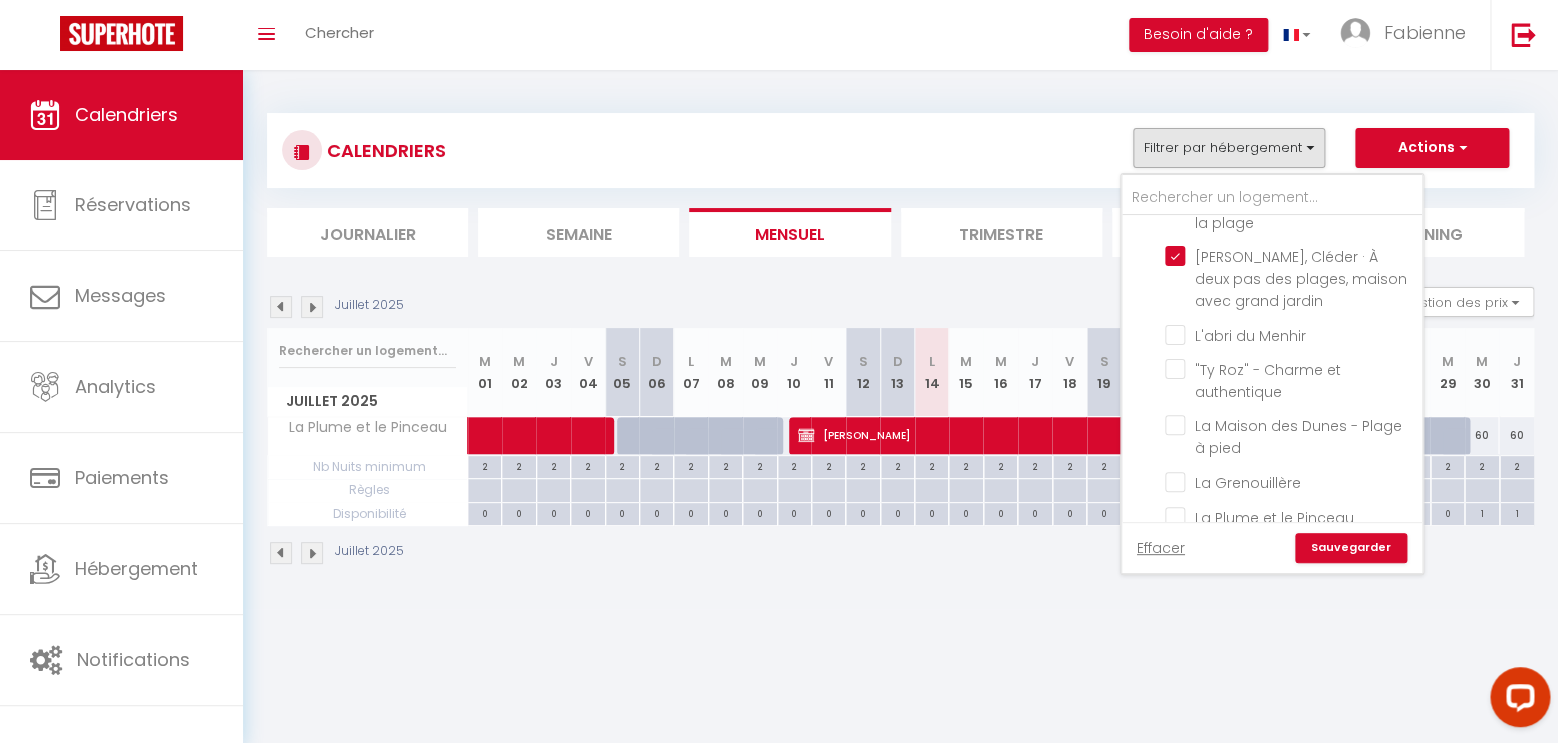 click on "Sauvegarder" at bounding box center (1351, 548) 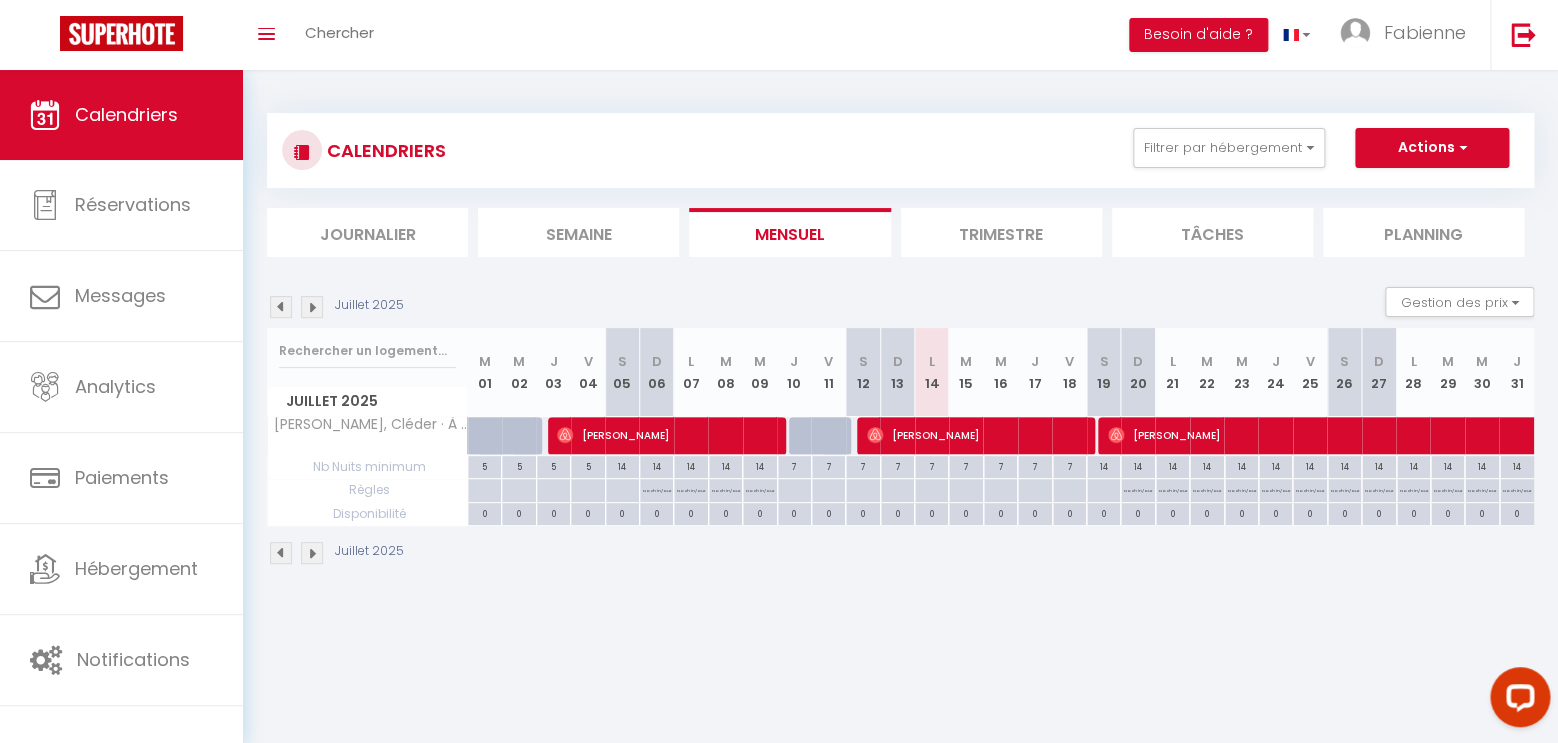 click on "[PERSON_NAME]" at bounding box center (974, 435) 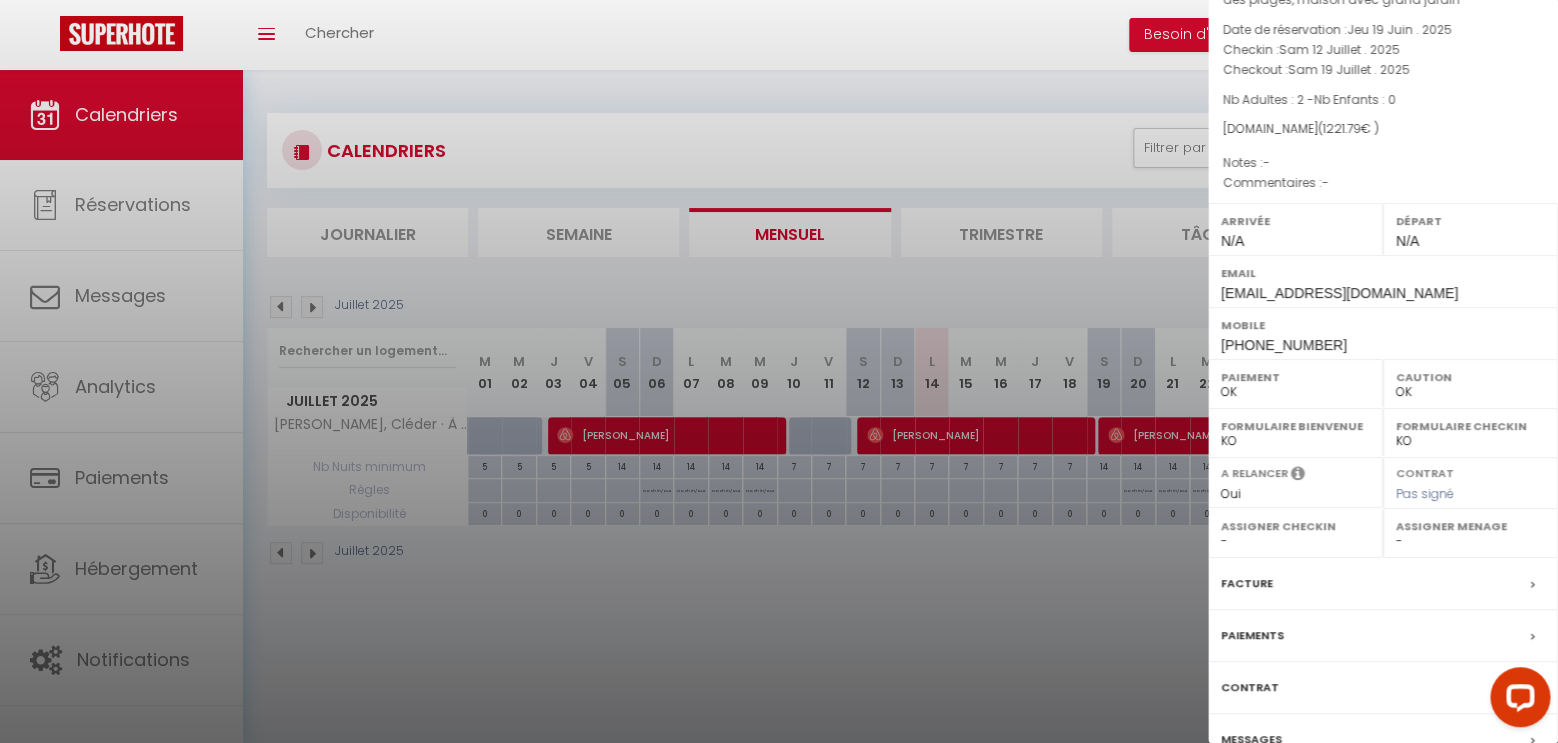 scroll, scrollTop: 207, scrollLeft: 0, axis: vertical 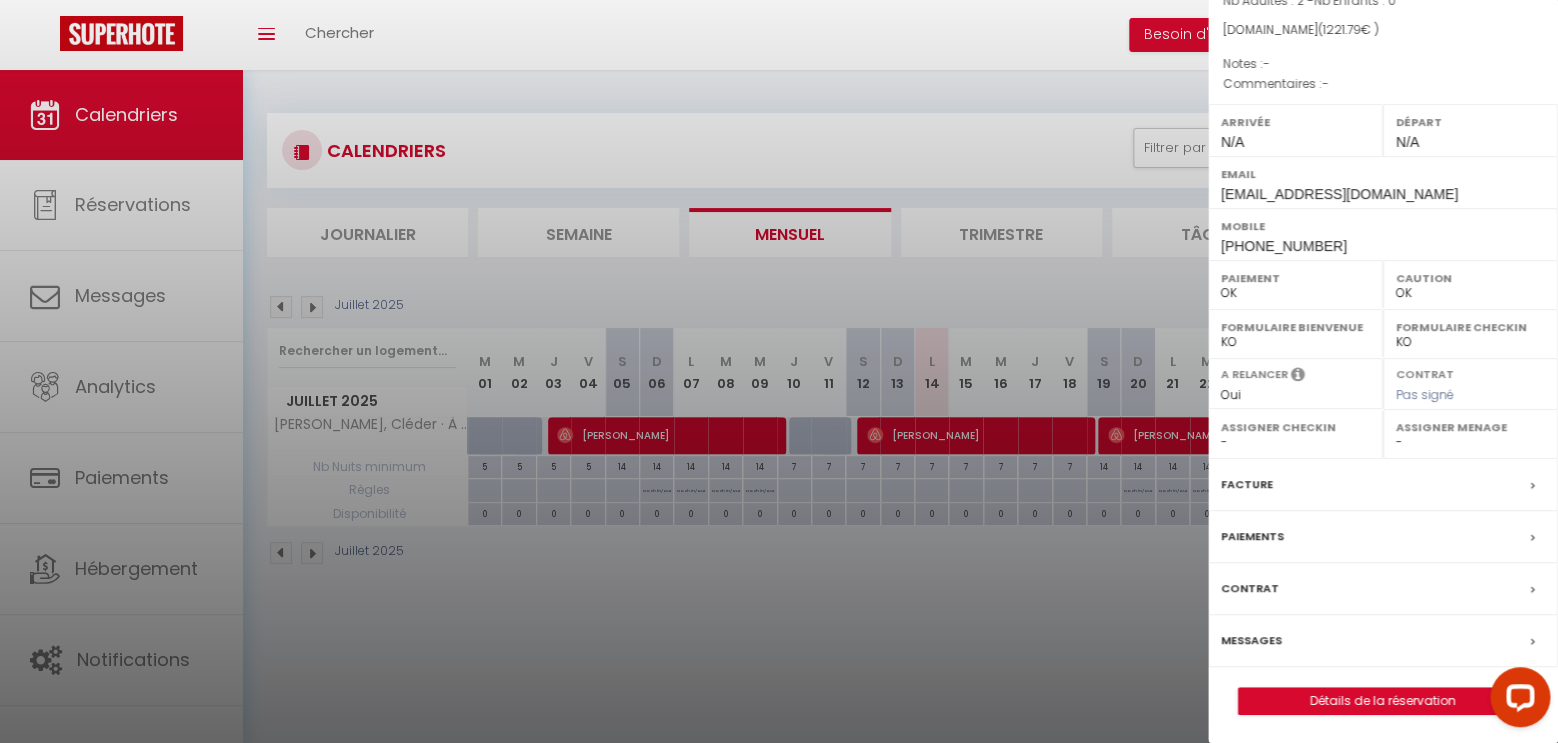 click on "Messages" at bounding box center (1383, 641) 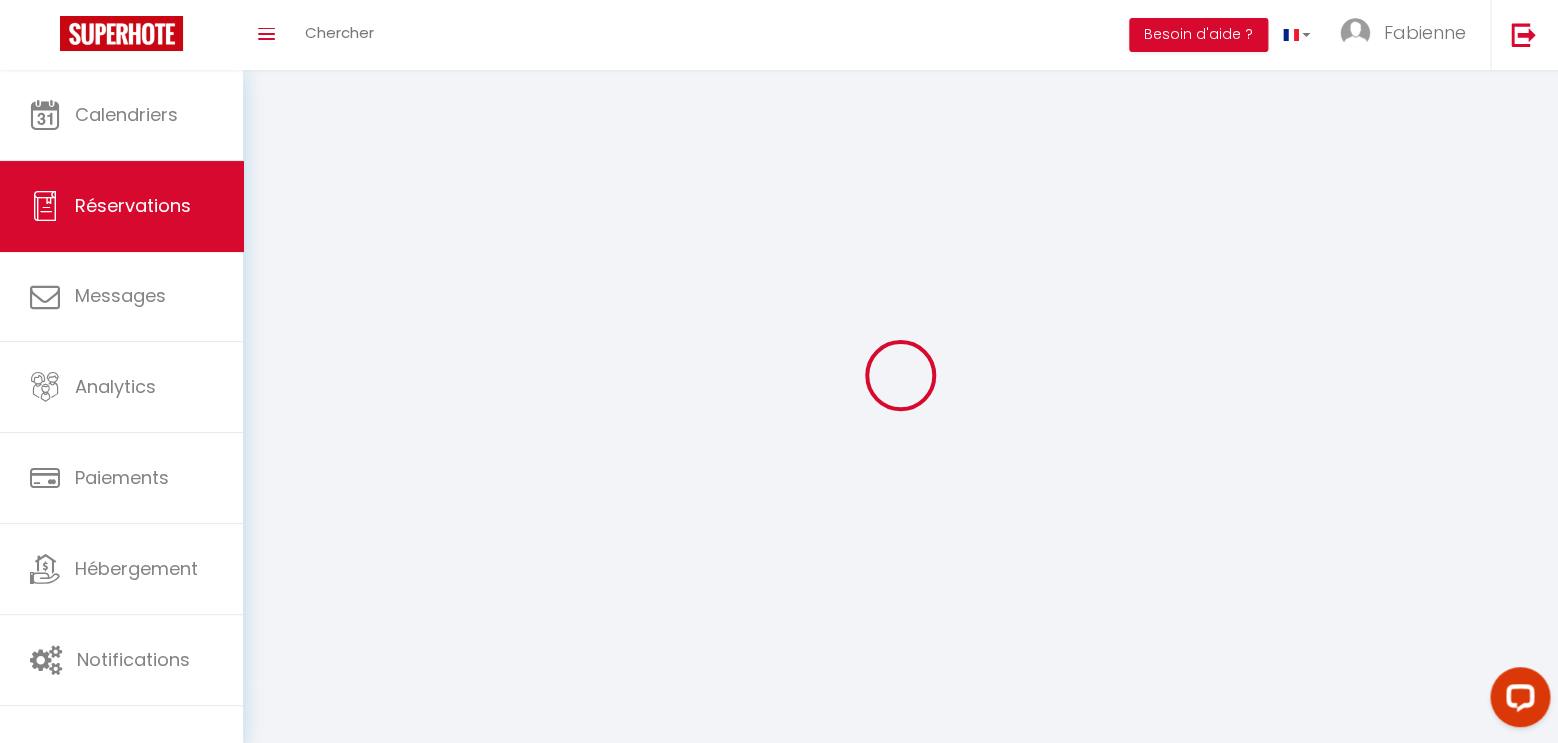 select 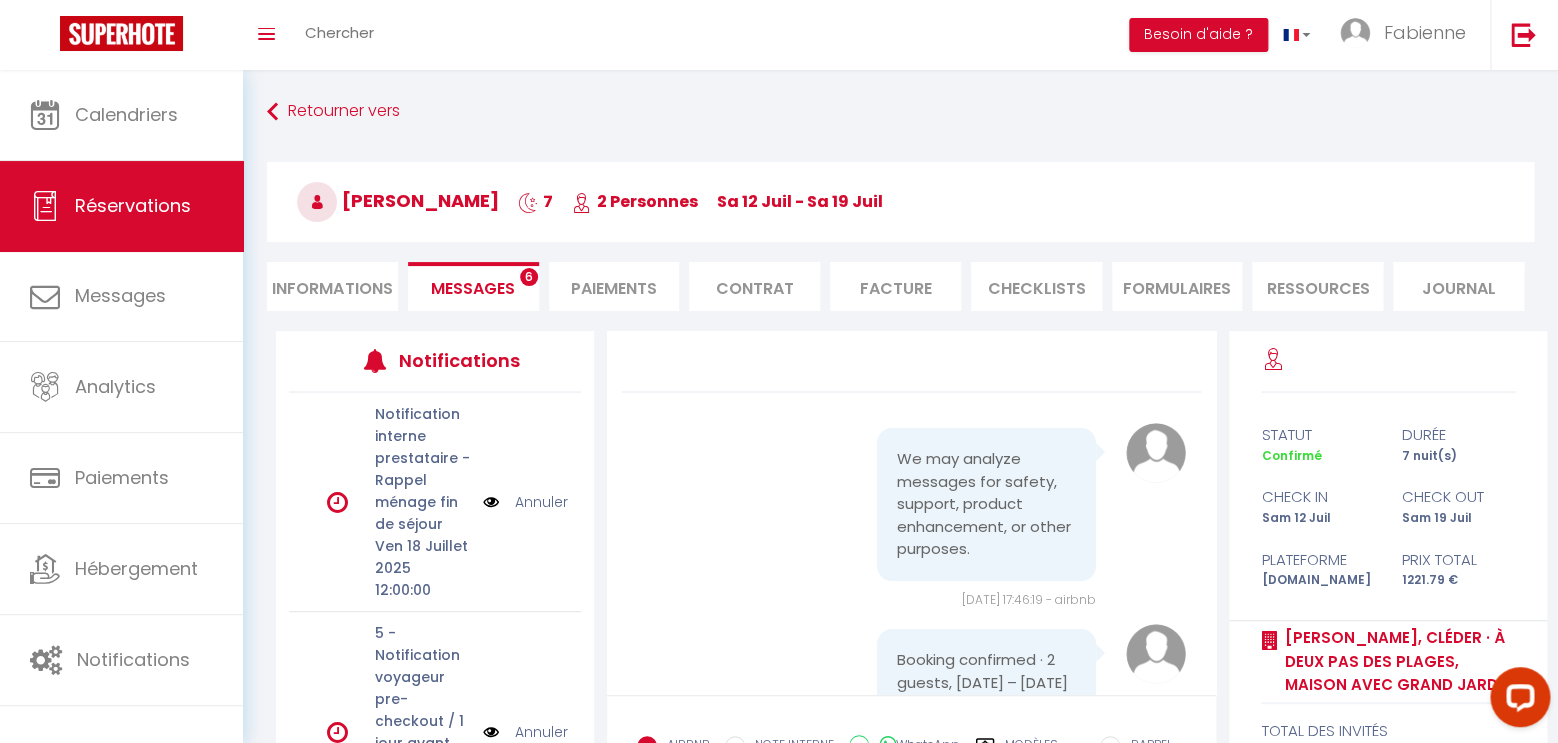 scroll, scrollTop: 6556, scrollLeft: 0, axis: vertical 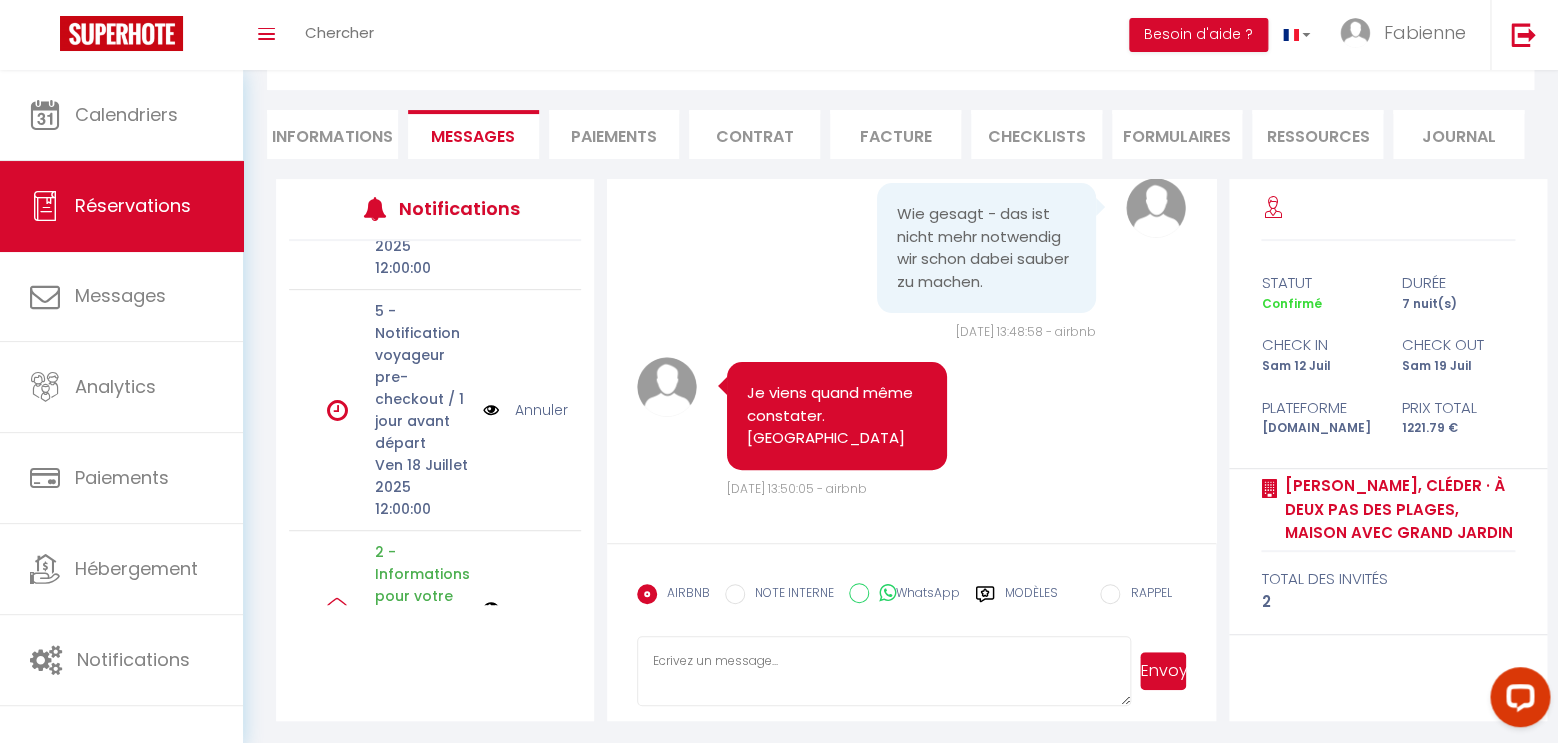 click on "Annuler" at bounding box center (540, 410) 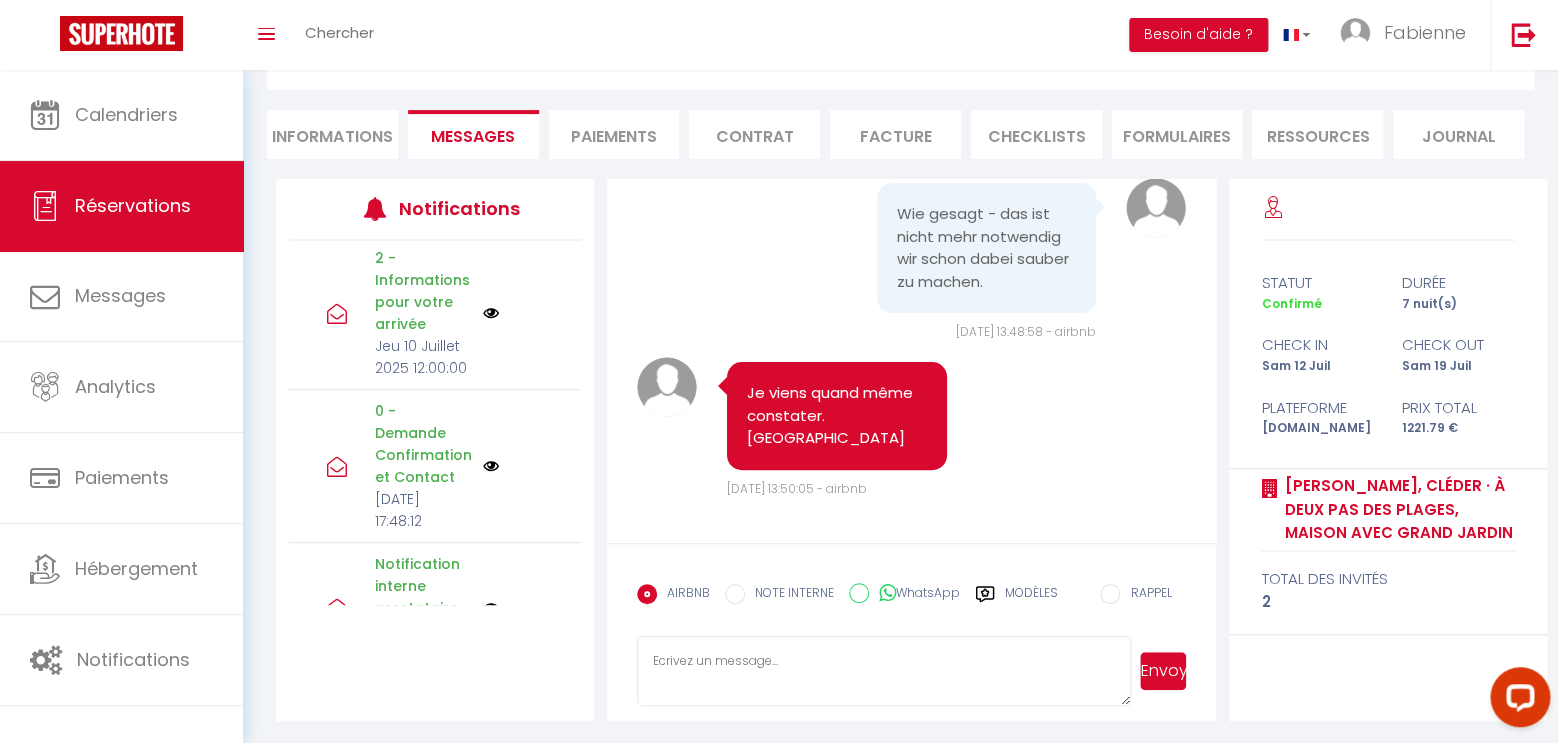 scroll, scrollTop: 248, scrollLeft: 0, axis: vertical 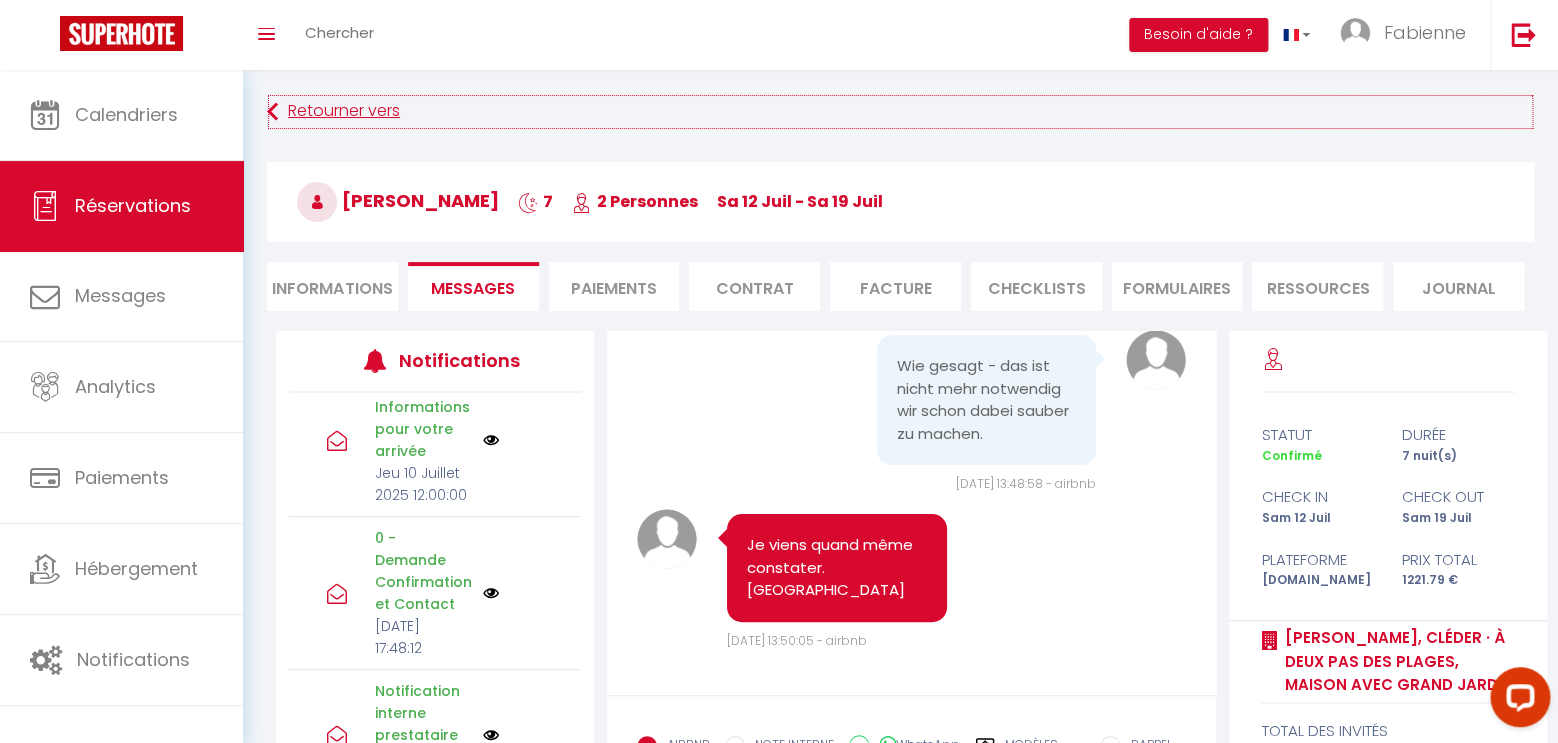 click on "Retourner vers" at bounding box center (900, 112) 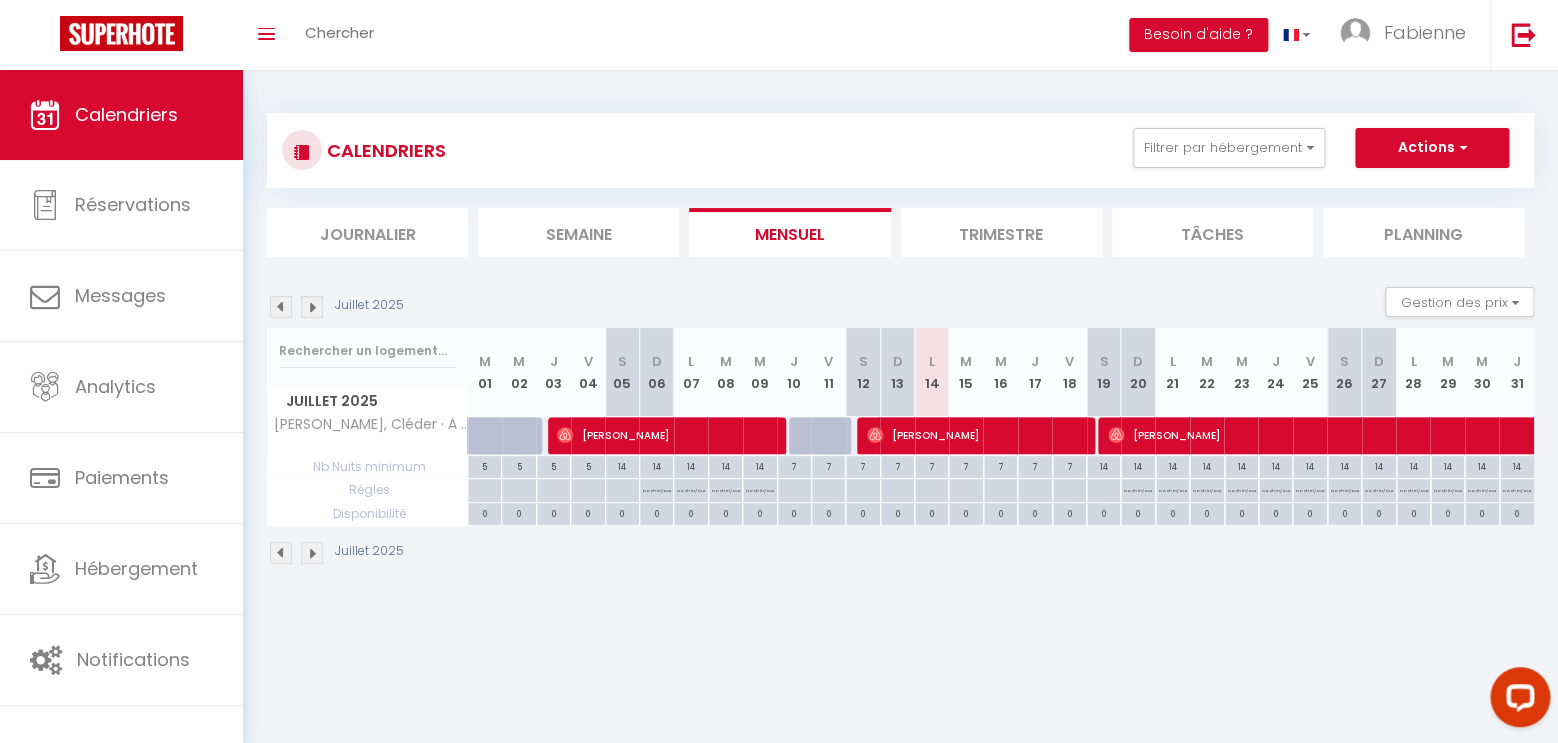 click at bounding box center (312, 307) 